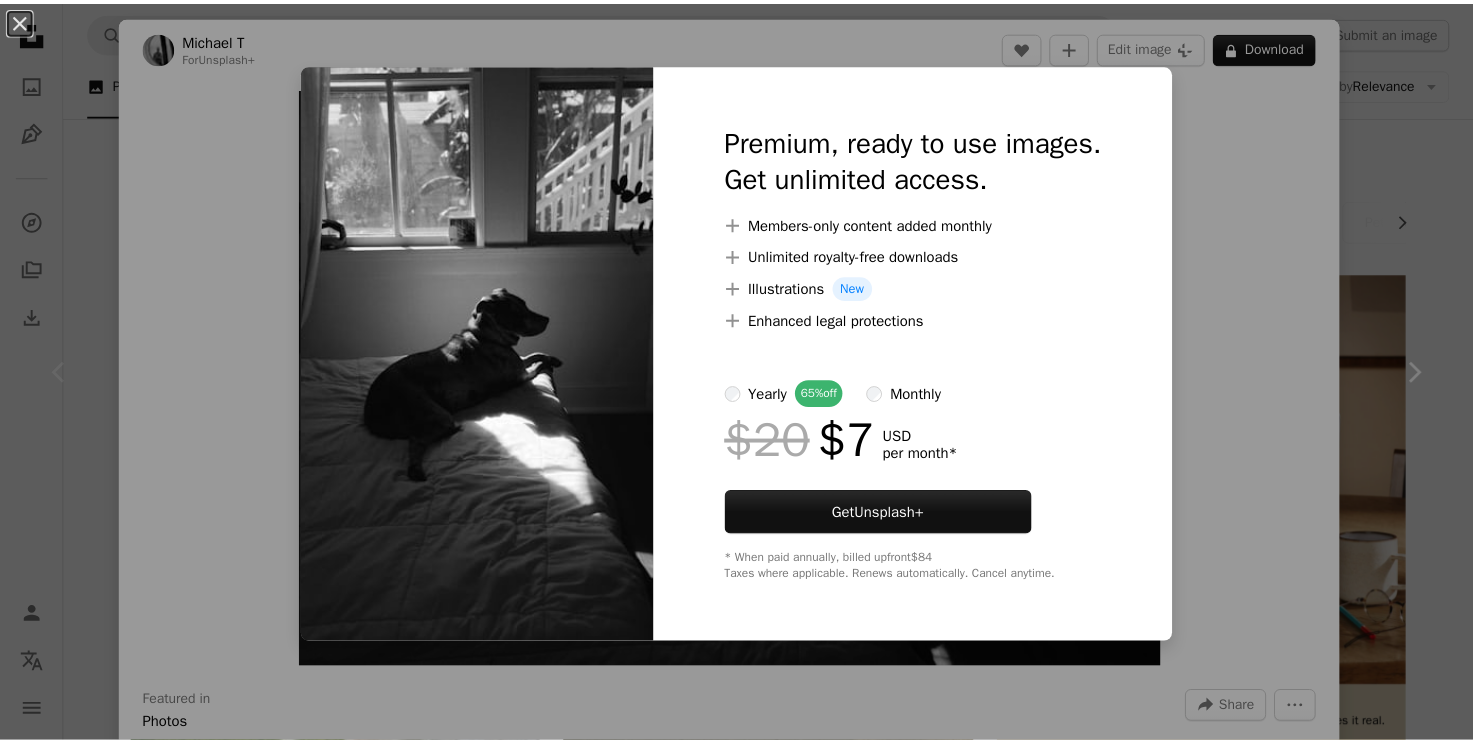 scroll, scrollTop: 106, scrollLeft: 0, axis: vertical 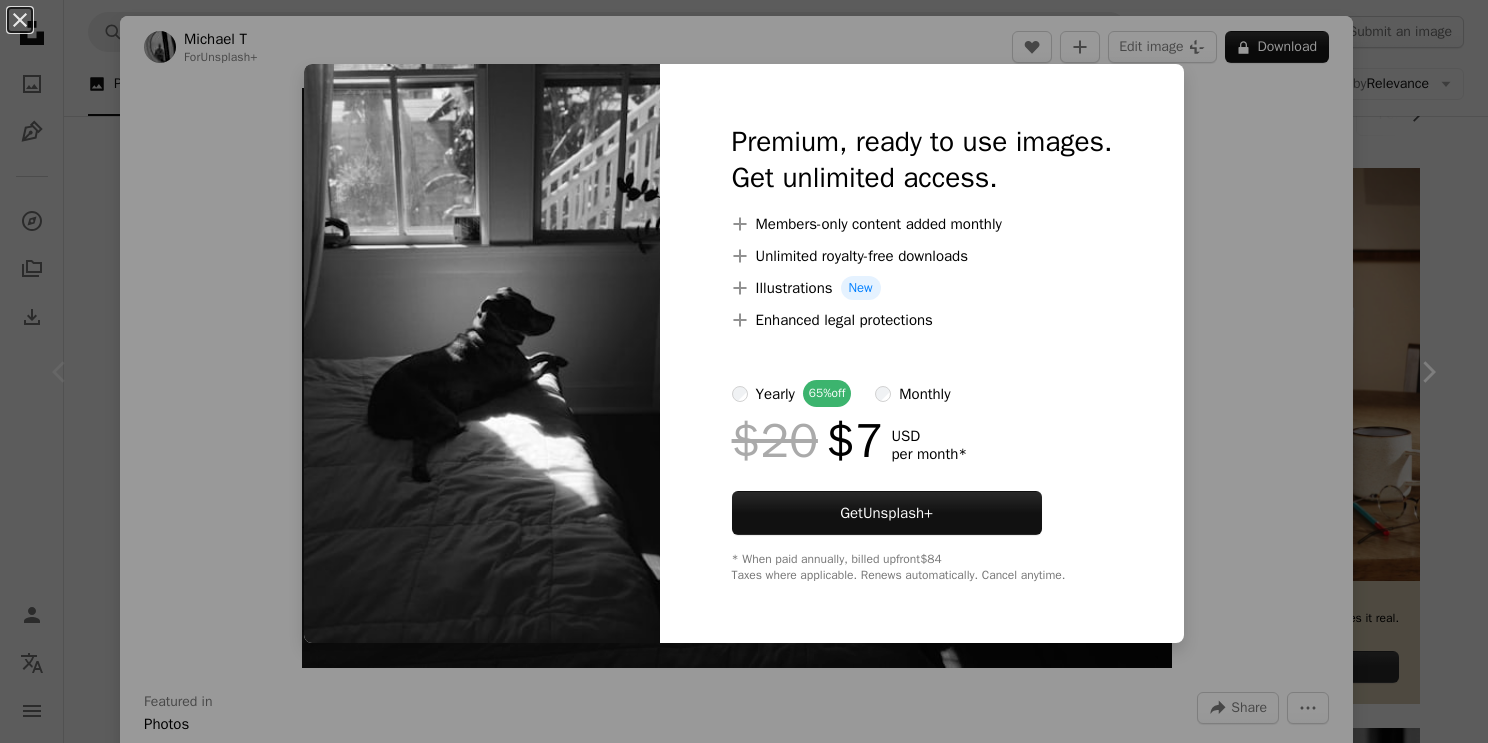 click on "An X shape Premium, ready to use images. Get unlimited access. A plus sign Members-only content added monthly A plus sign Unlimited royalty-free downloads A plus sign Illustrations  New A plus sign Enhanced legal protections yearly 65%  off monthly $20   $7 USD per month * Get  Unsplash+ * When paid annually, billed upfront  $84 Taxes where applicable. Renews automatically. Cancel anytime." at bounding box center (744, 371) 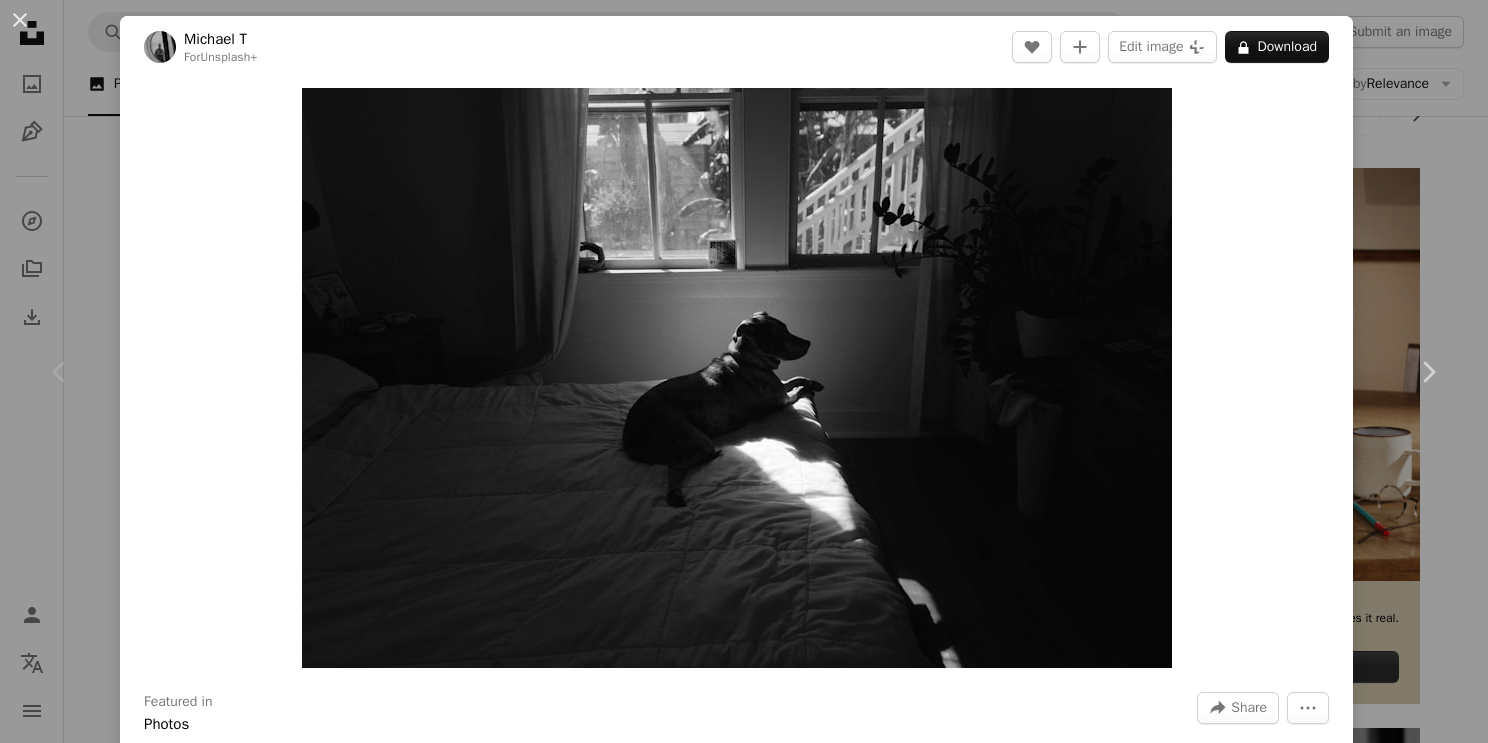 click on "Zoom in" at bounding box center (736, 378) 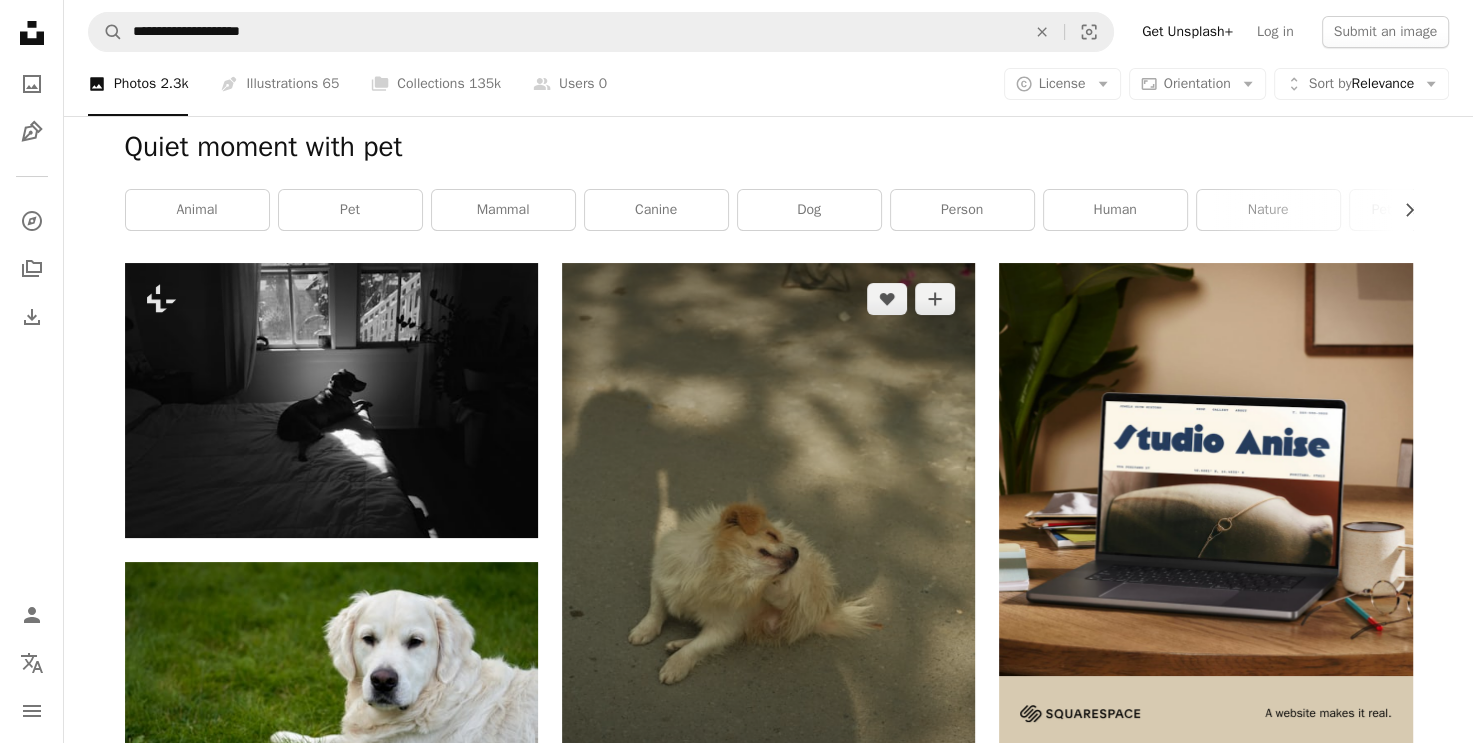 scroll, scrollTop: 0, scrollLeft: 0, axis: both 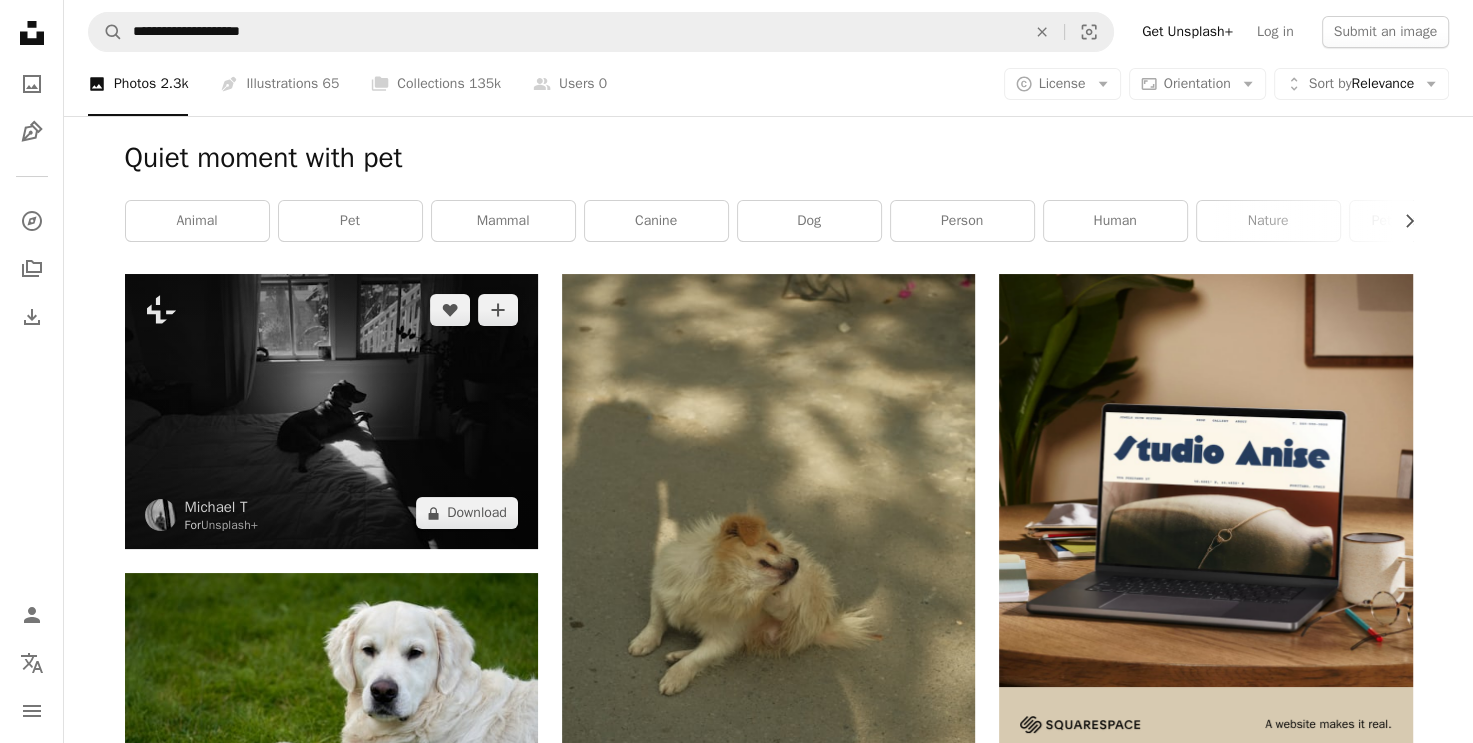 click at bounding box center (331, 411) 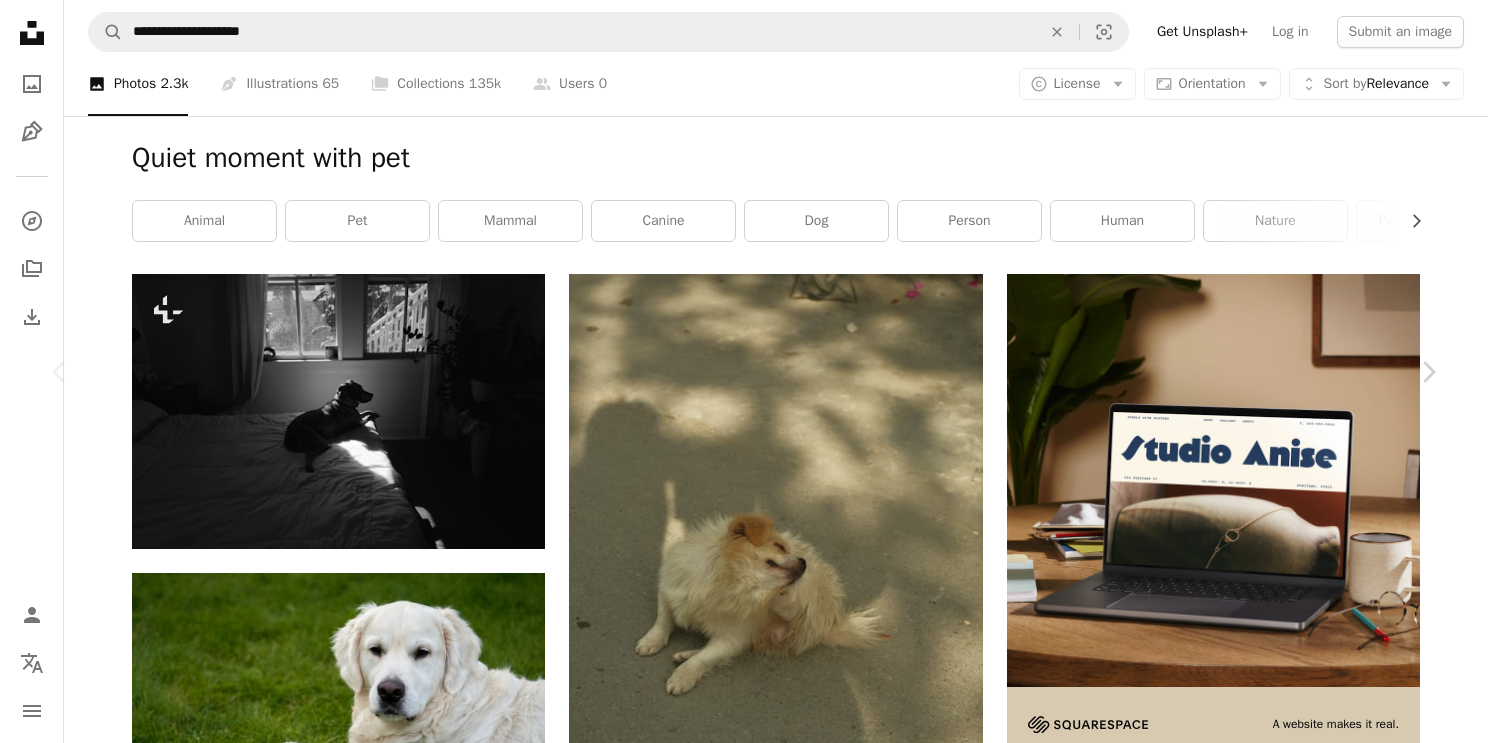 click on "Zoom in" at bounding box center [736, 5663] 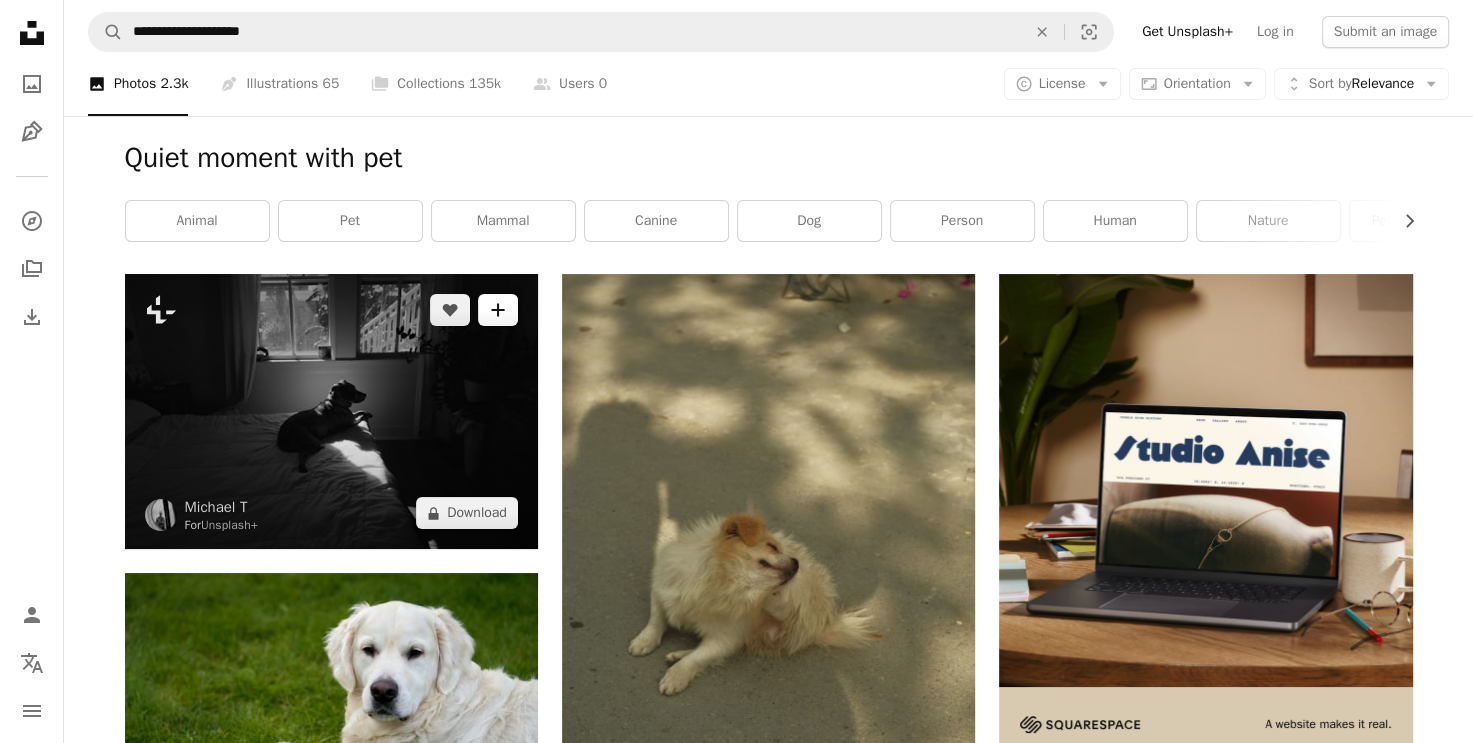 click on "A plus sign" at bounding box center (498, 310) 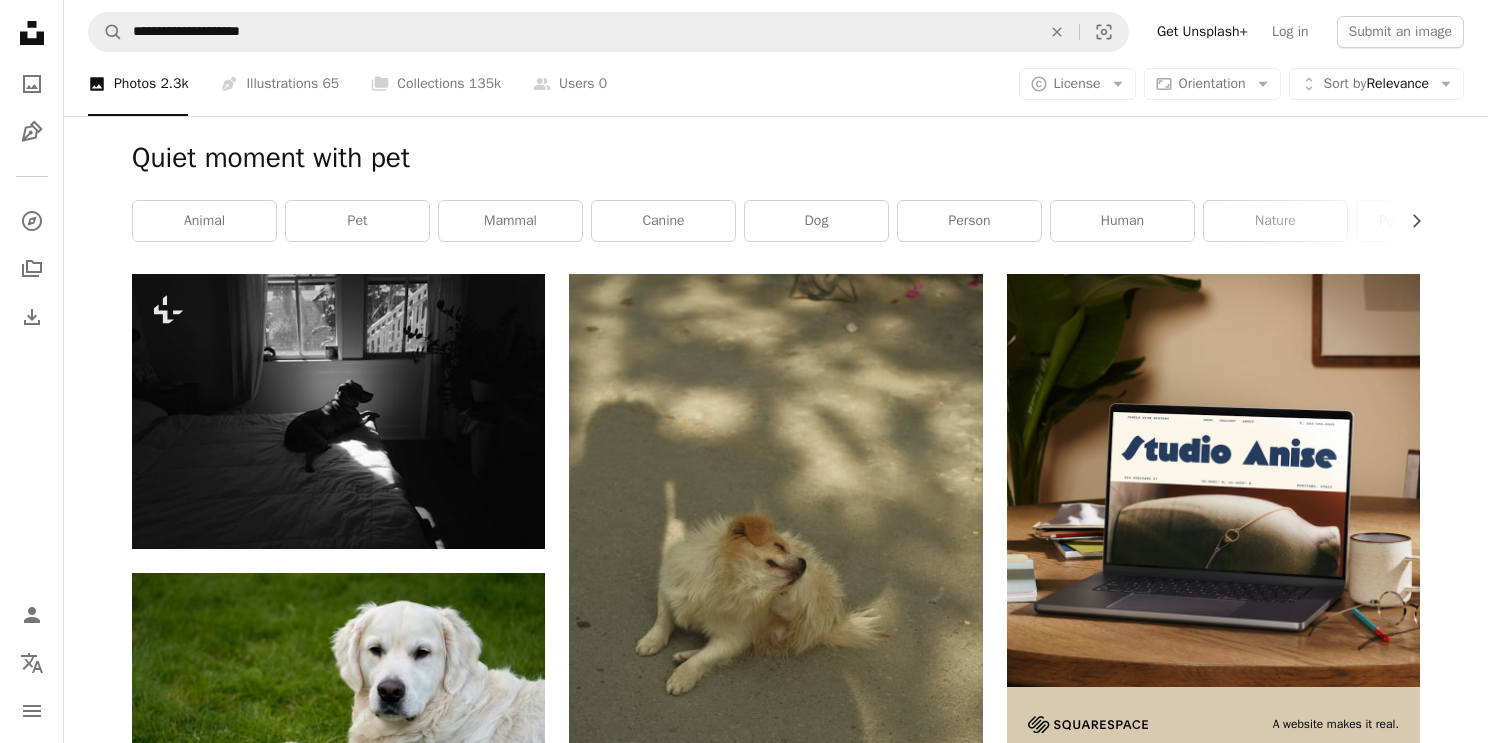 click on "An X shape Join Unsplash Already have an account?  Login First name Last name Email Username  (only letters, numbers and underscores) Password  (min. 8 char) Join By joining, you agree to the  Terms  and  Privacy Policy ." at bounding box center [744, 5656] 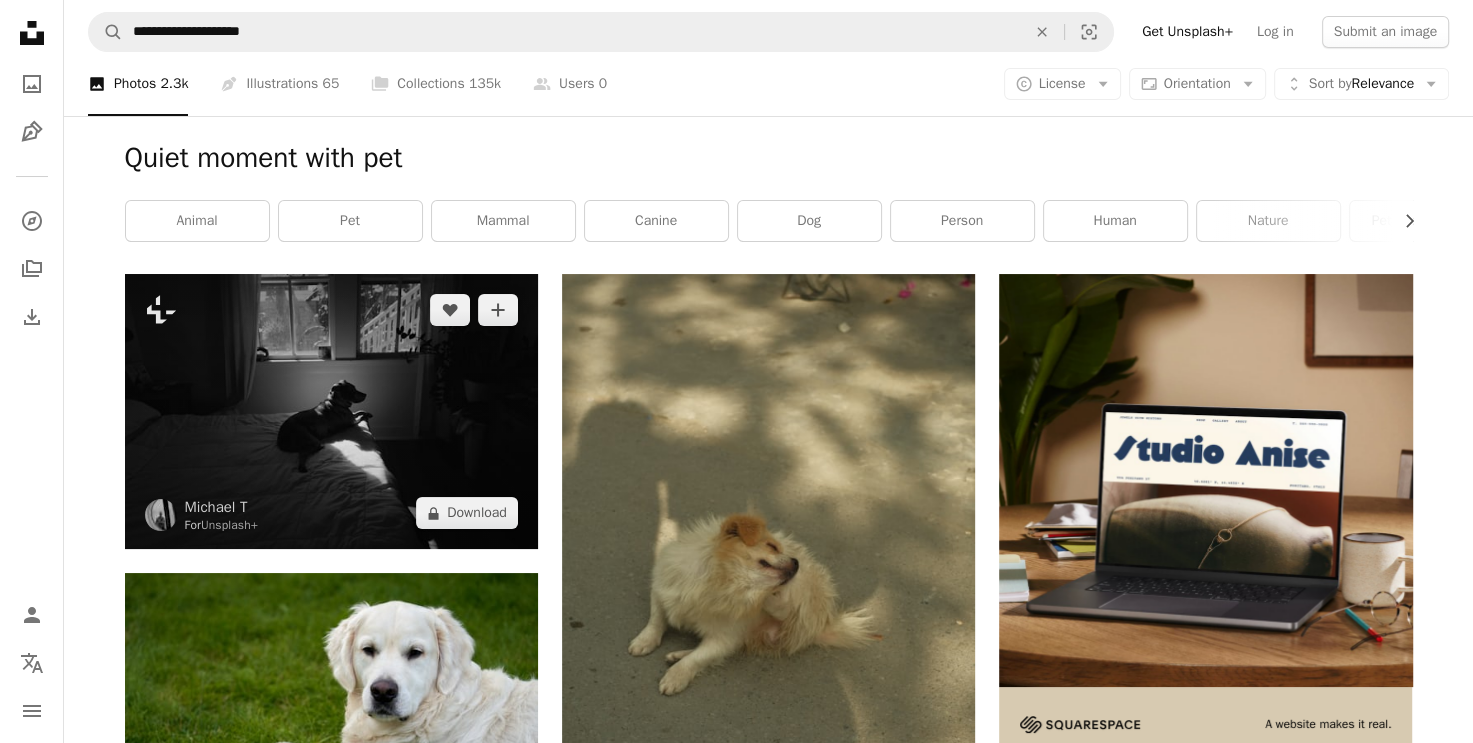 click at bounding box center [331, 411] 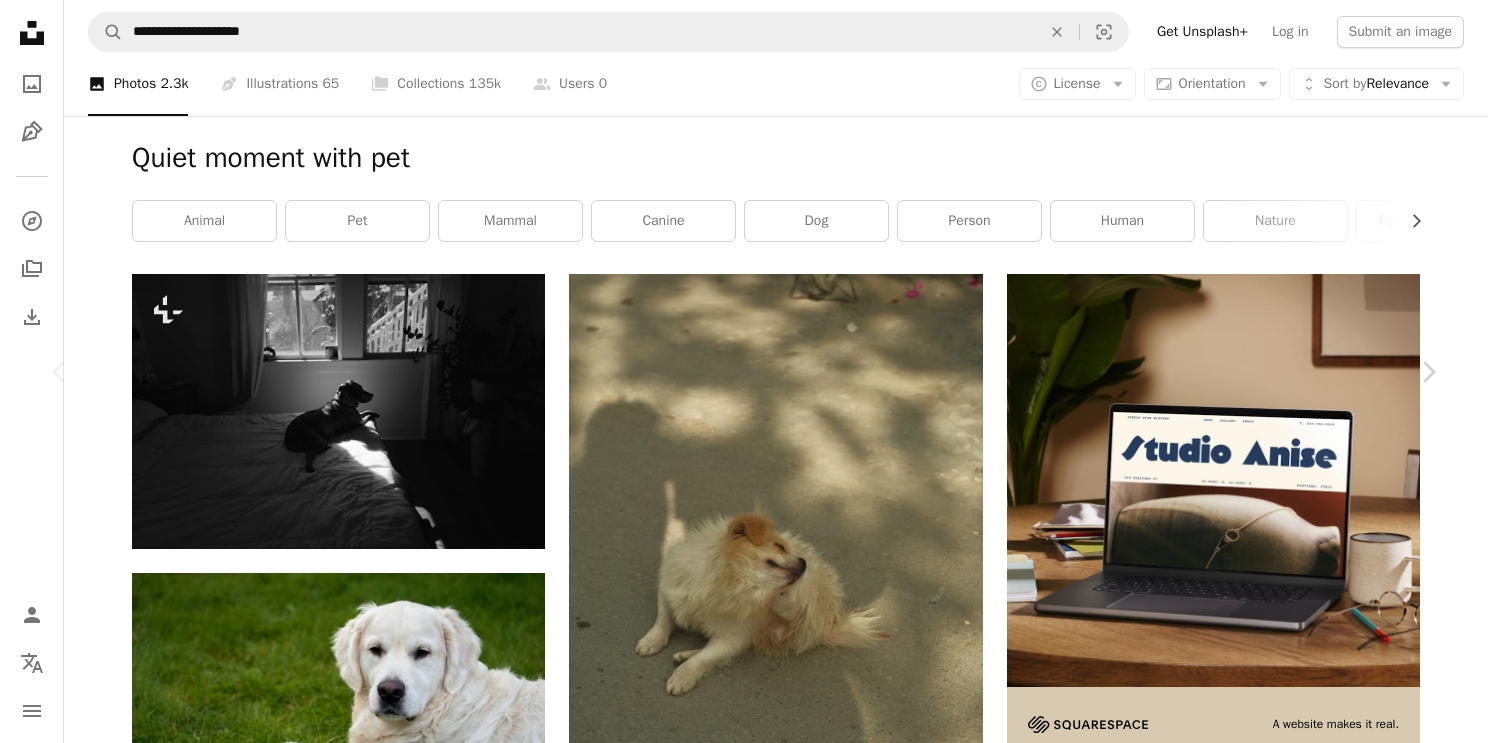 click on "Zoom in" at bounding box center (736, 5663) 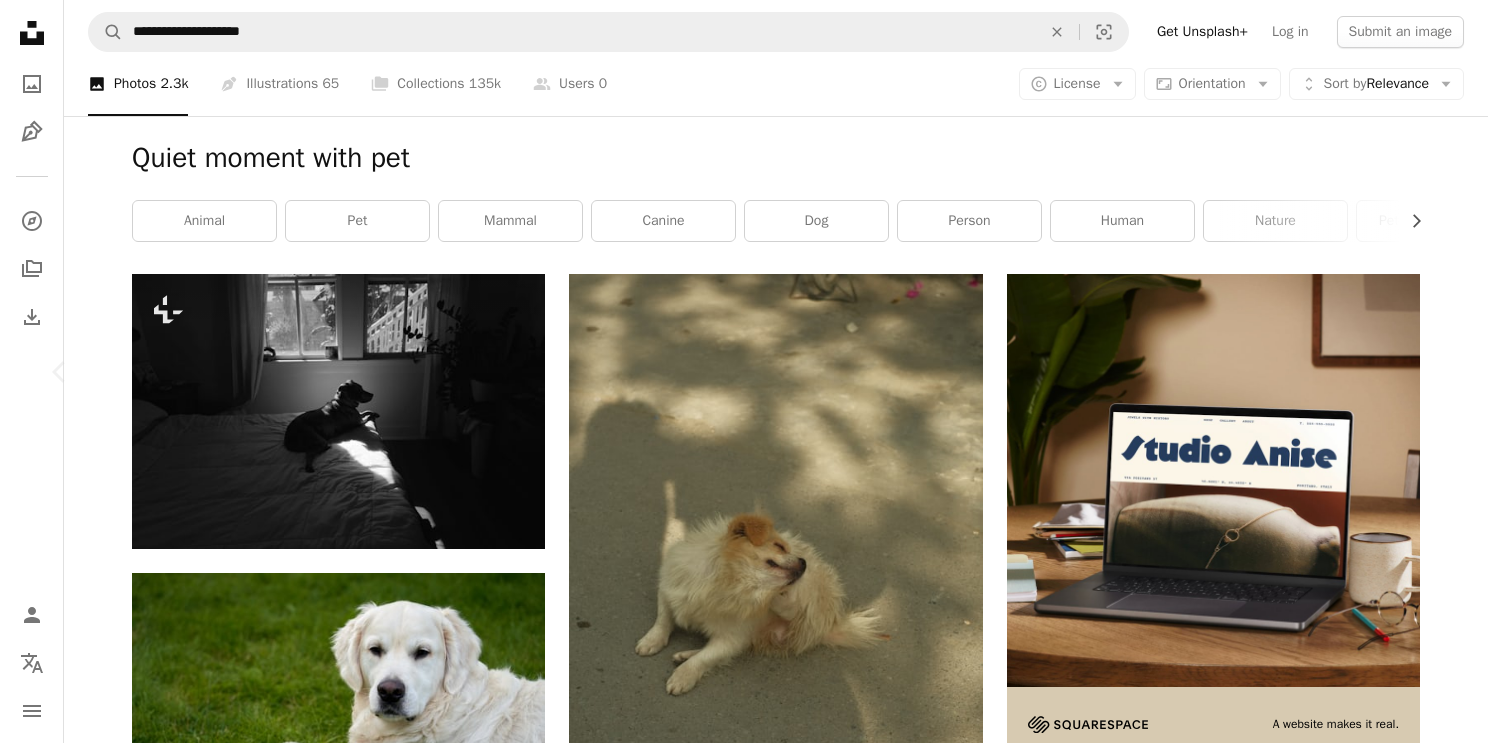 click on "Chevron right" at bounding box center (1428, 372) 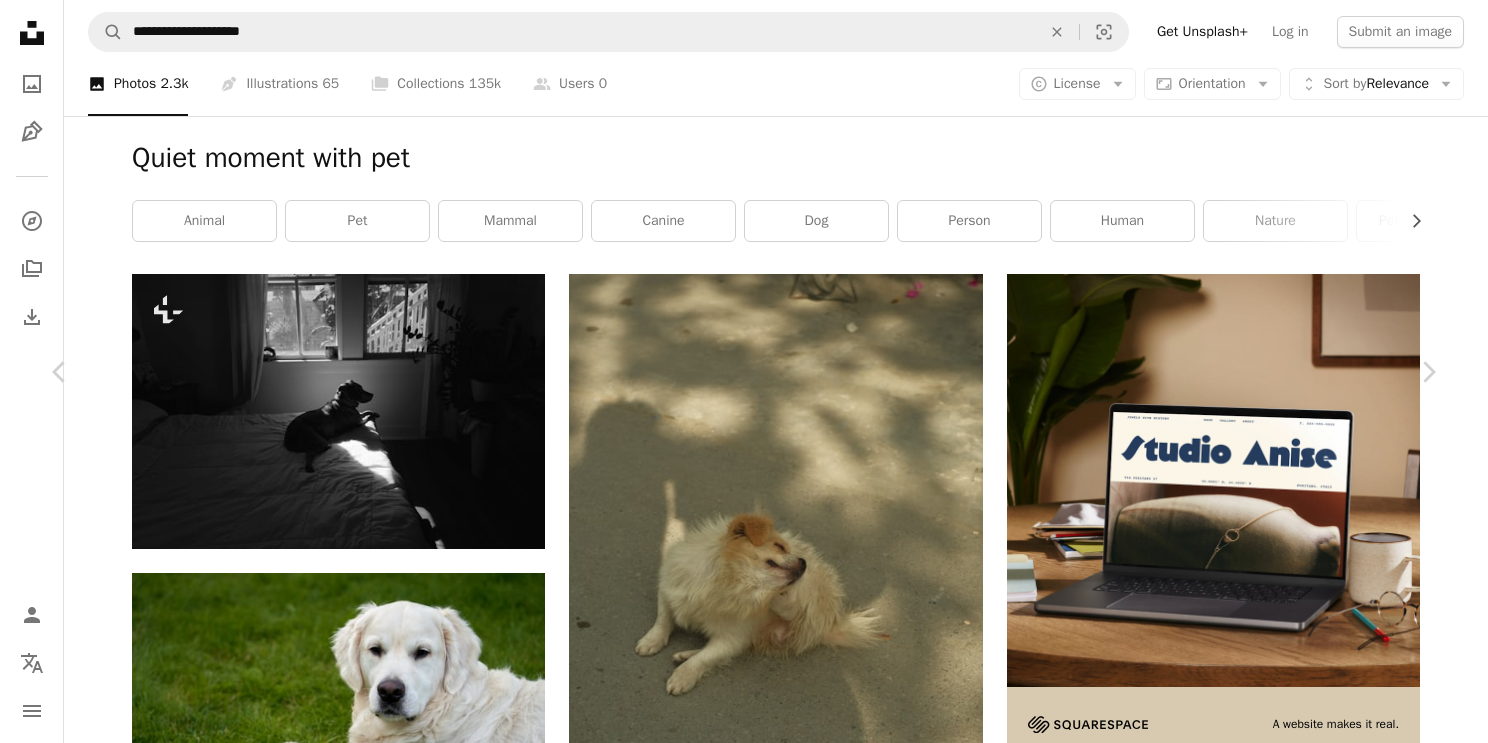 click on "An X shape" at bounding box center (20, 20) 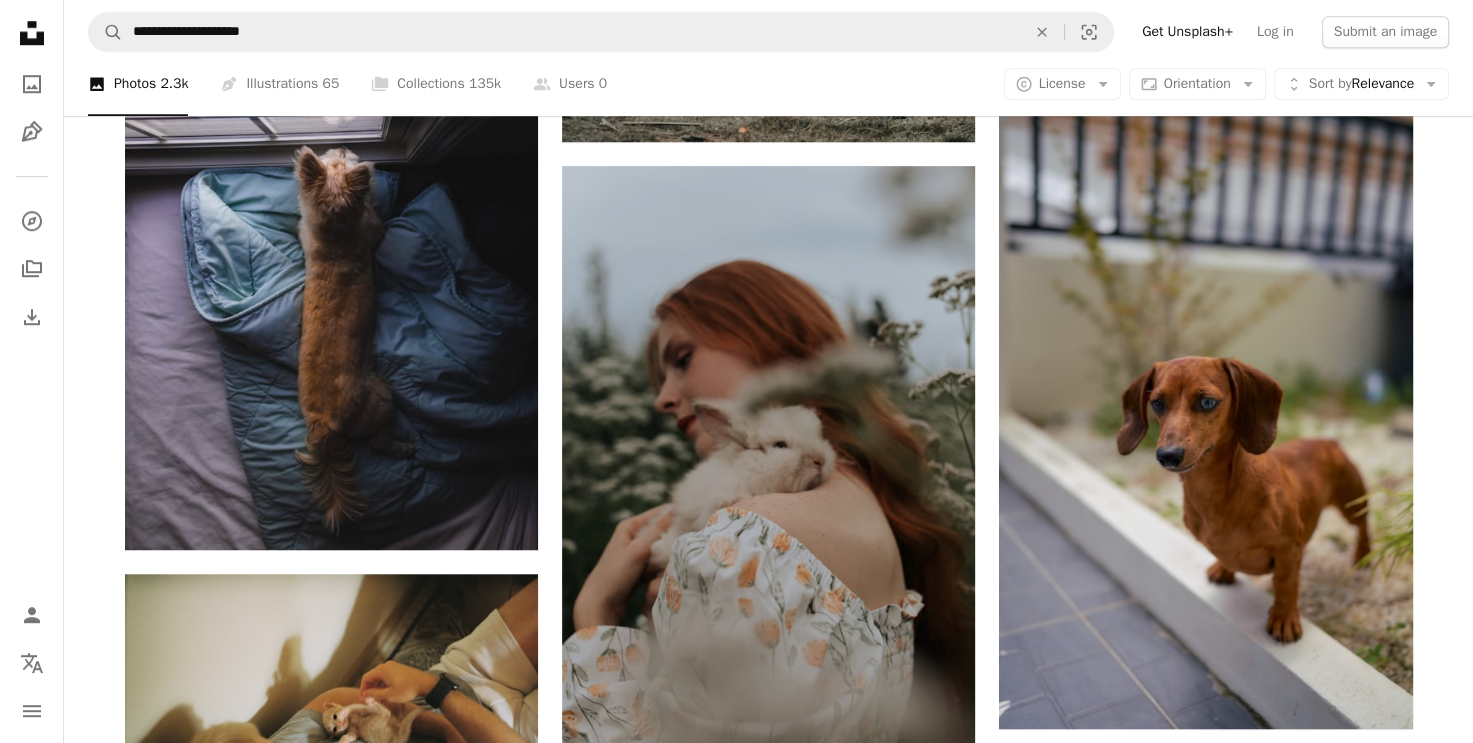 scroll, scrollTop: 1471, scrollLeft: 0, axis: vertical 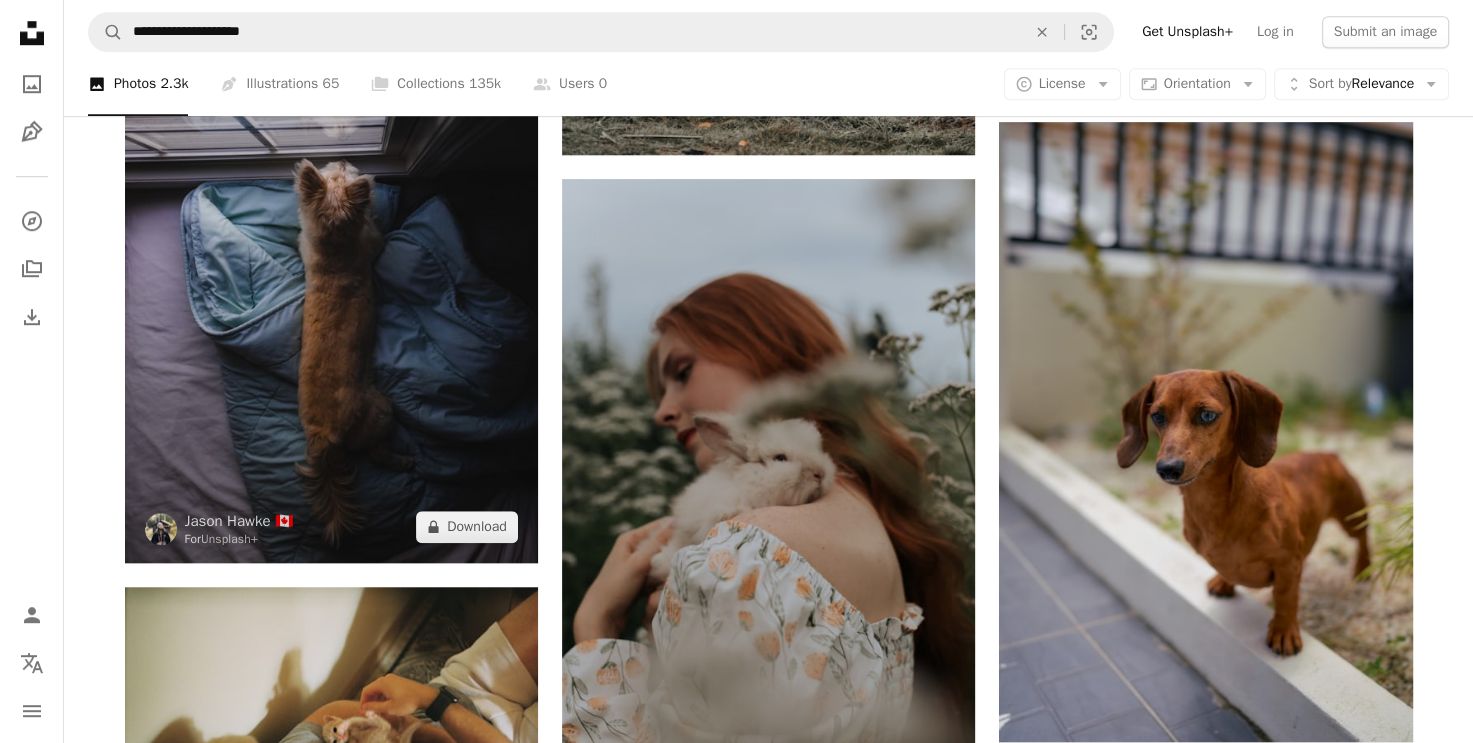 click at bounding box center [331, 253] 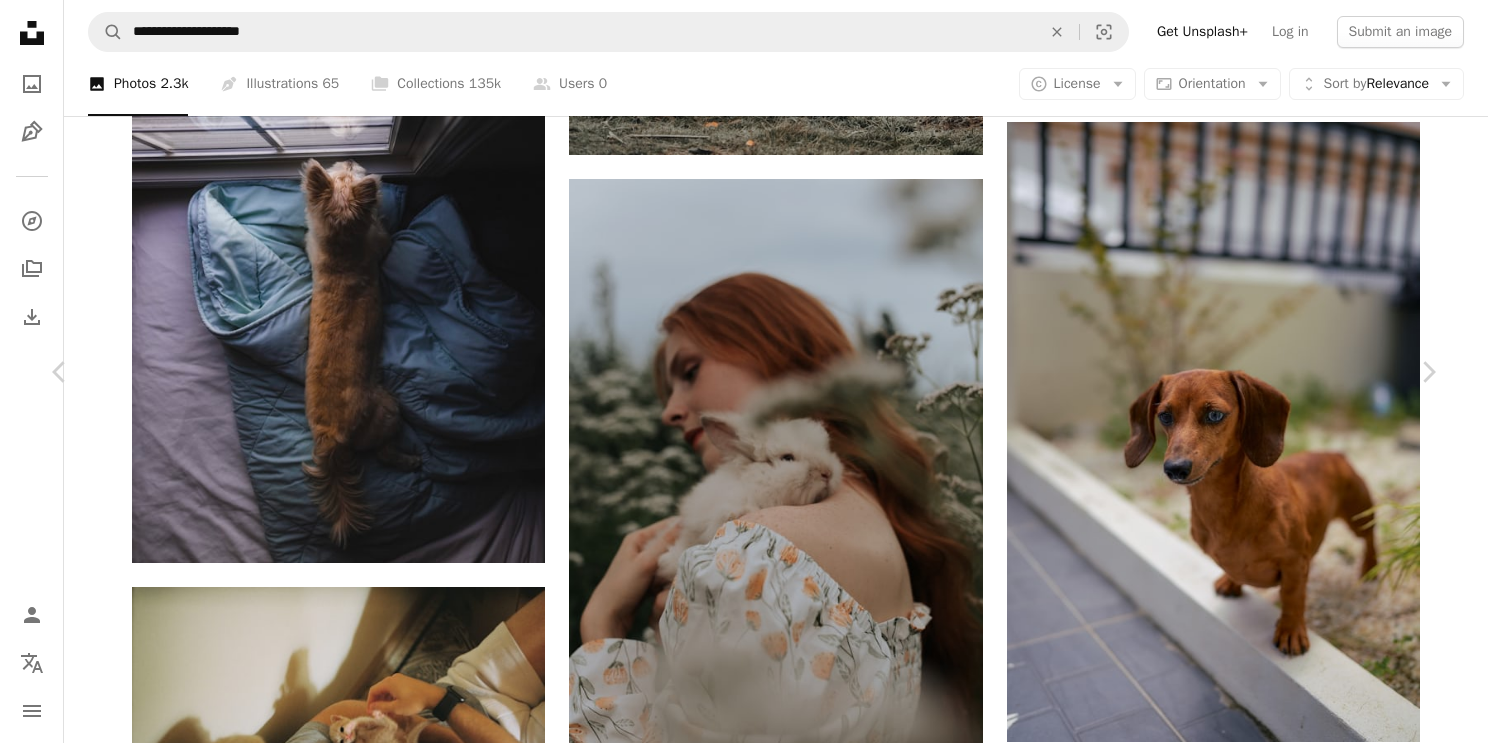click on "Zoom in" at bounding box center [736, 4192] 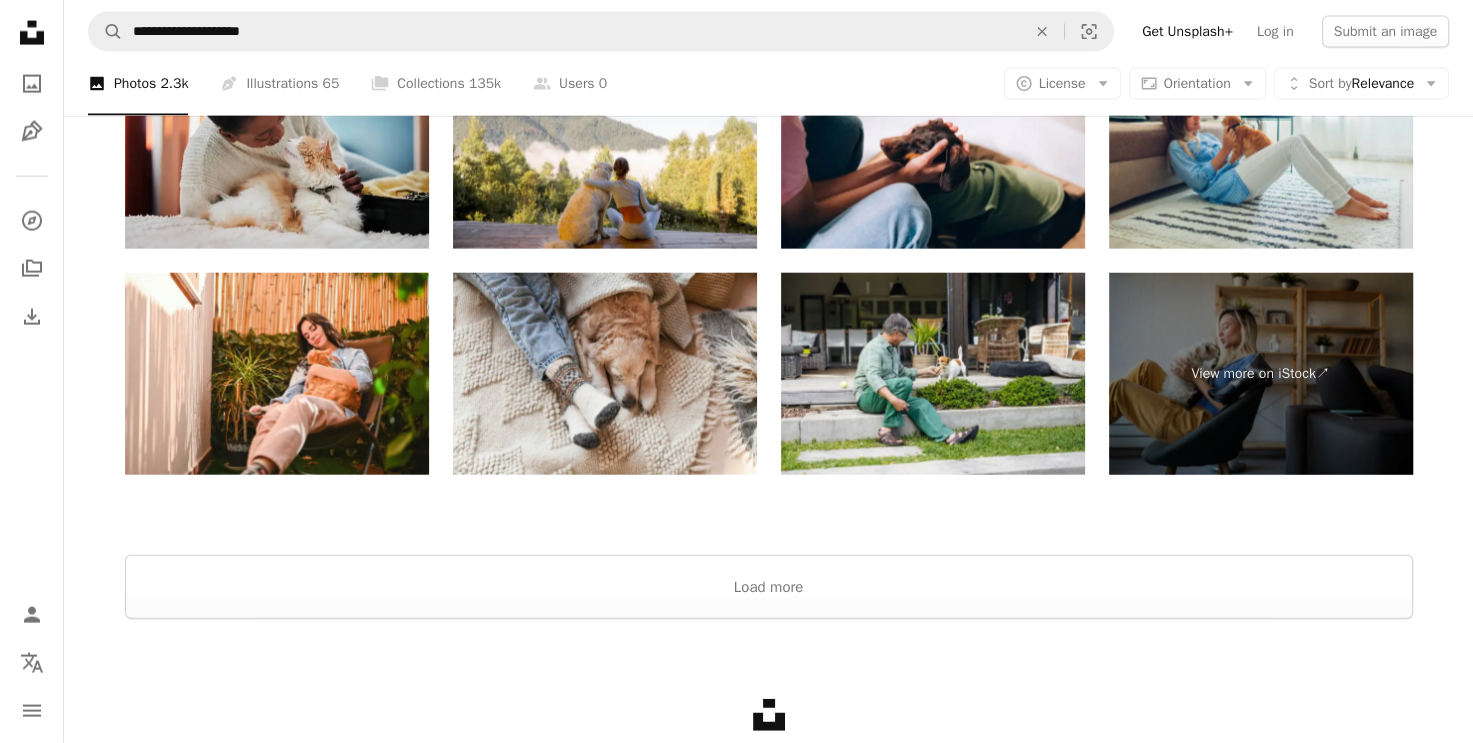 scroll, scrollTop: 4540, scrollLeft: 0, axis: vertical 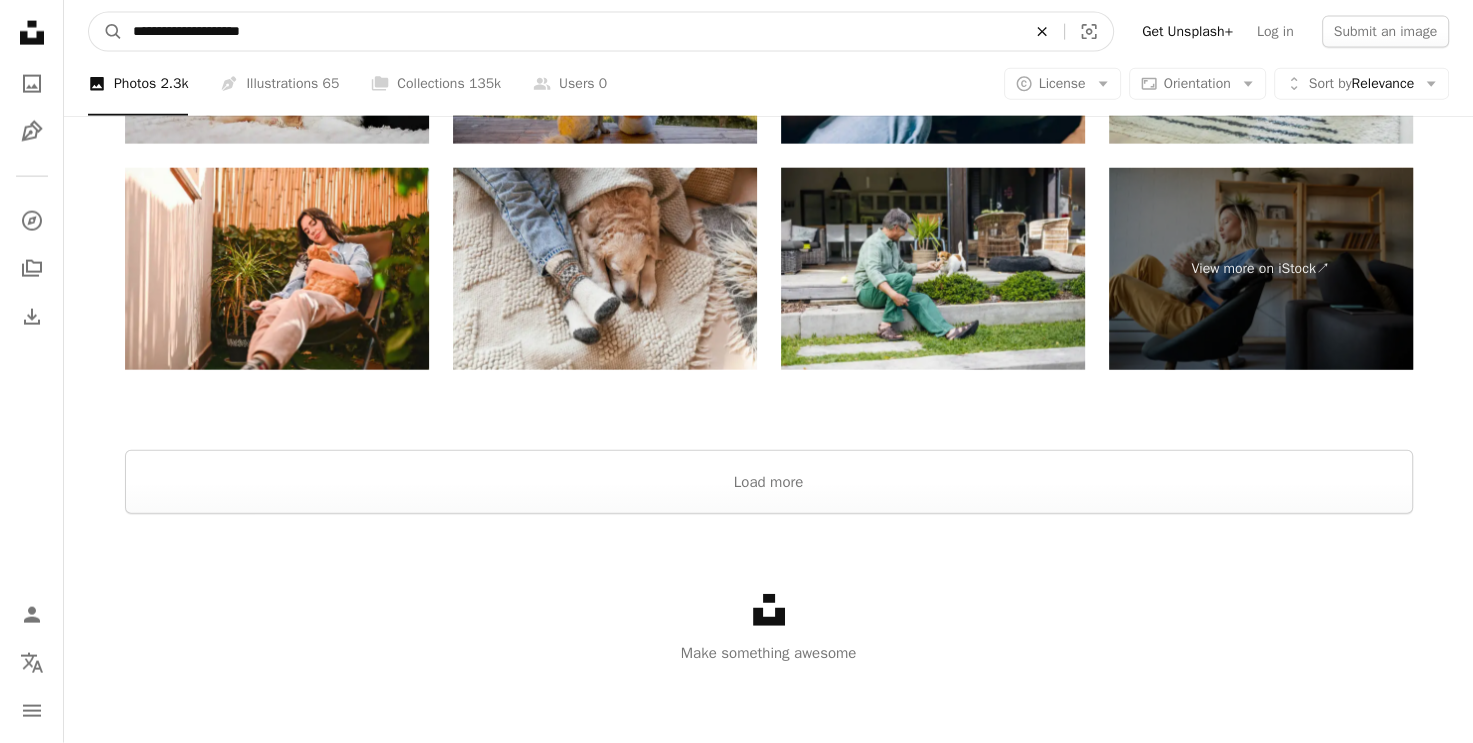 click on "An X shape" 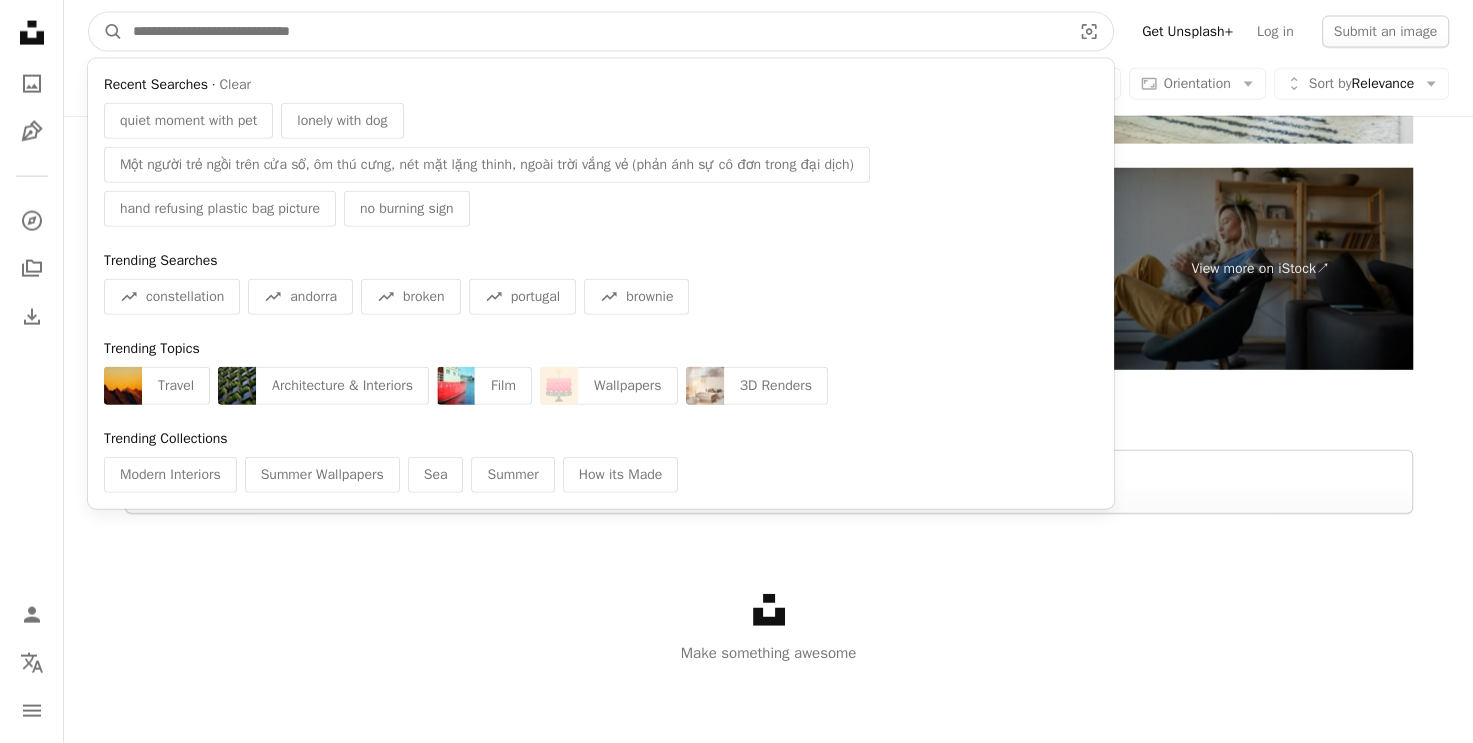 paste on "**********" 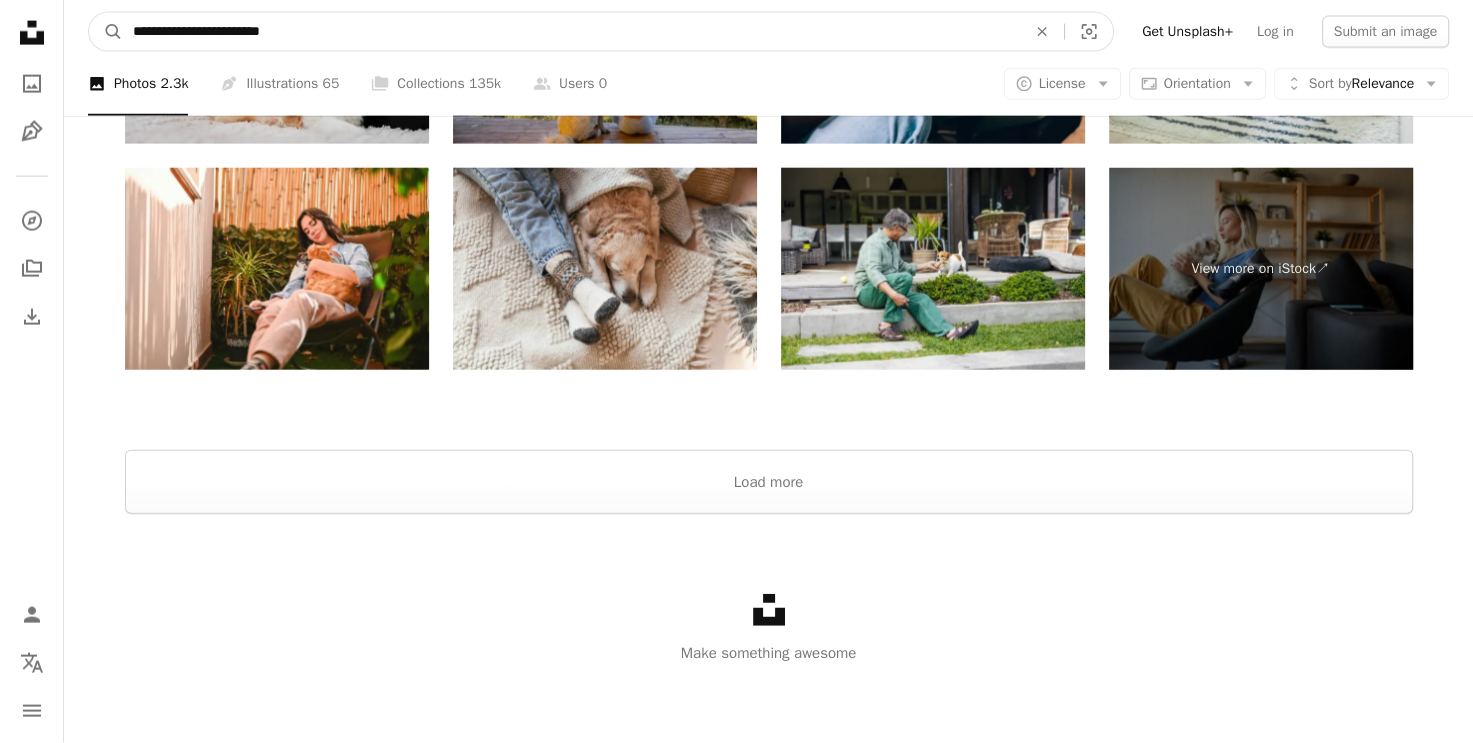 type on "**********" 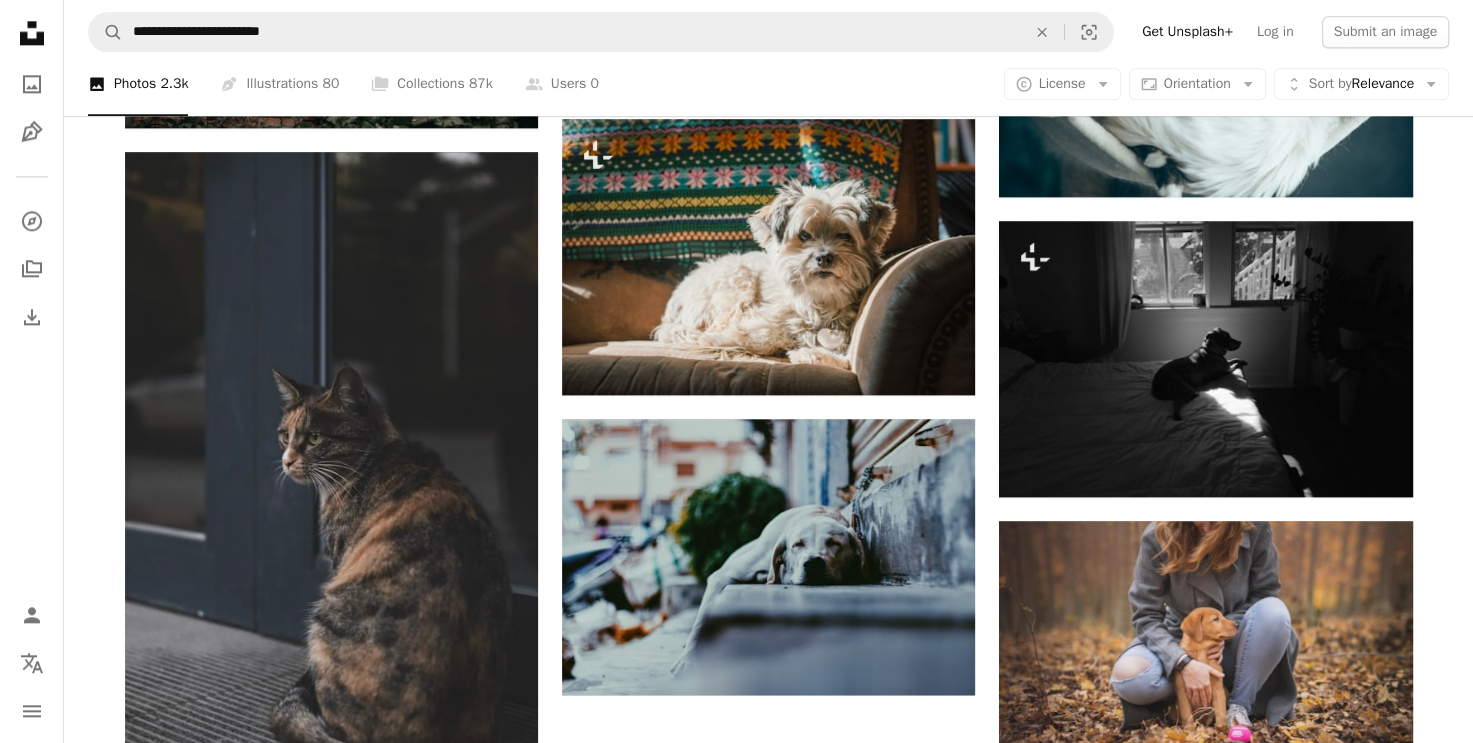 scroll, scrollTop: 2396, scrollLeft: 0, axis: vertical 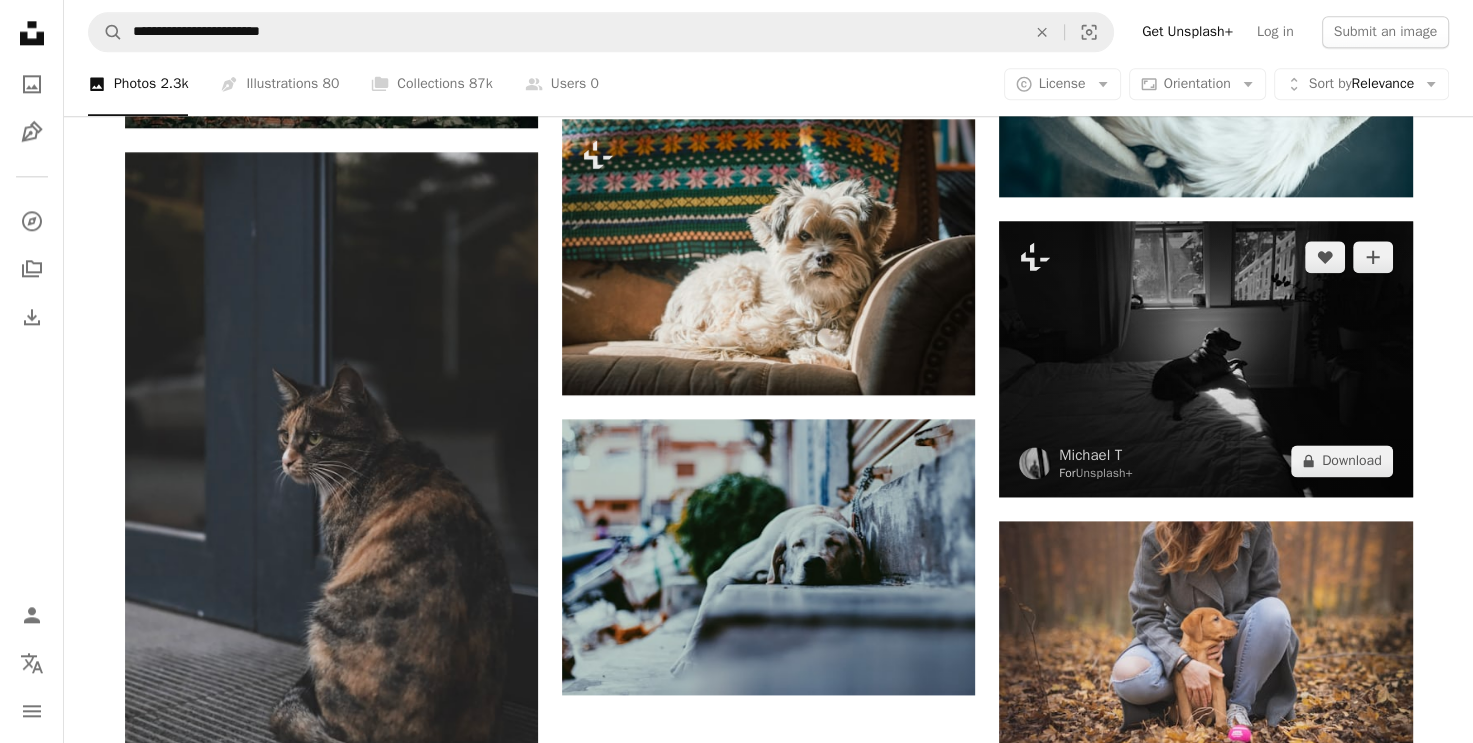 click at bounding box center (1205, 358) 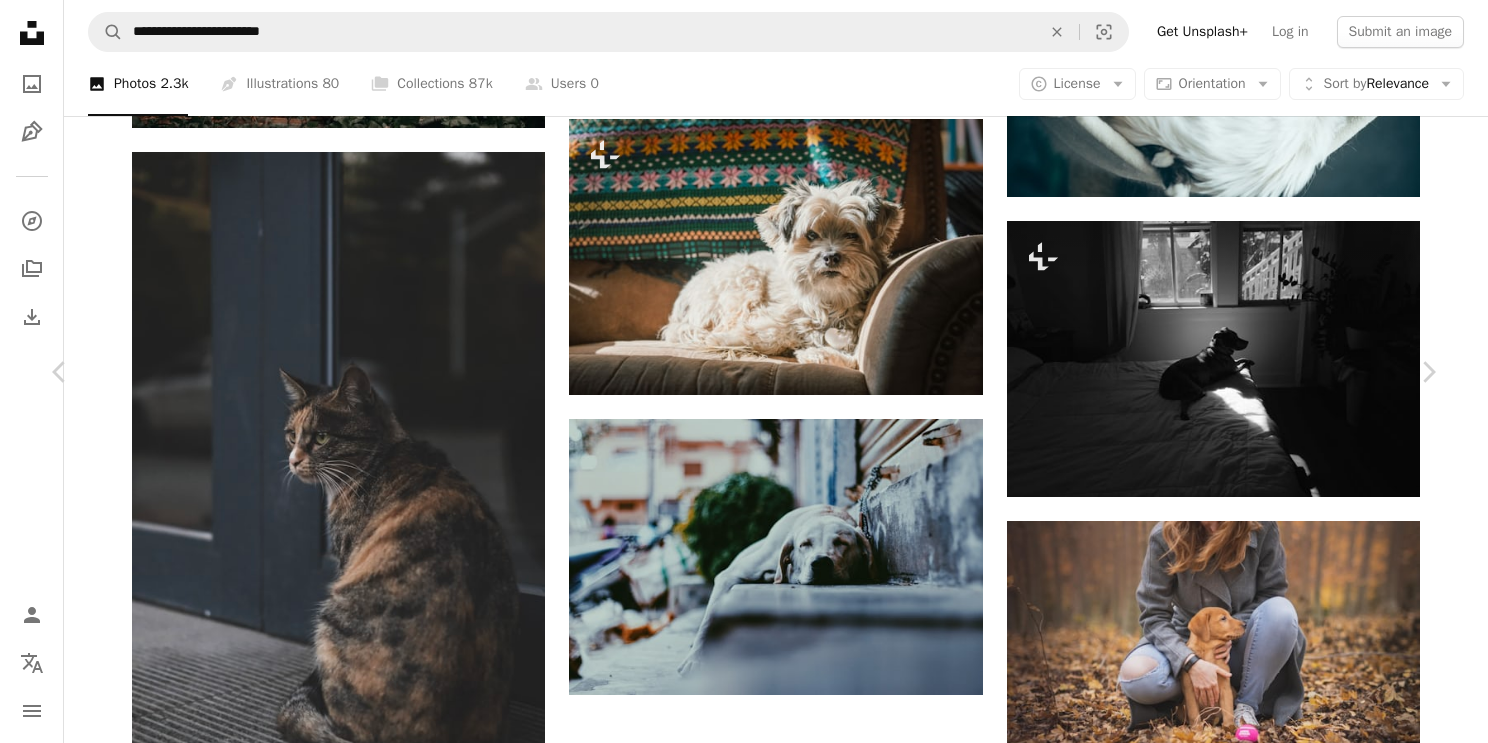 click on "An X shape" at bounding box center (20, 20) 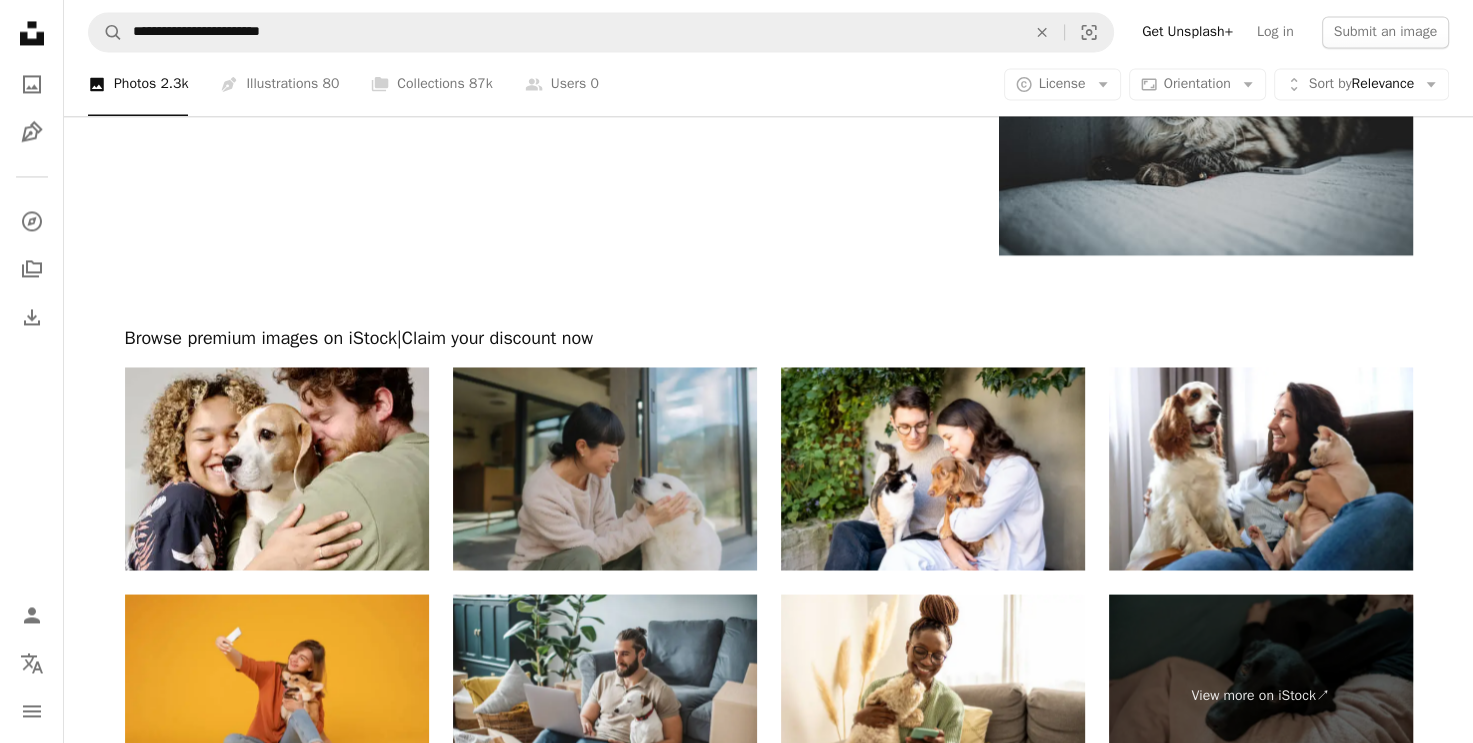 scroll, scrollTop: 3235, scrollLeft: 0, axis: vertical 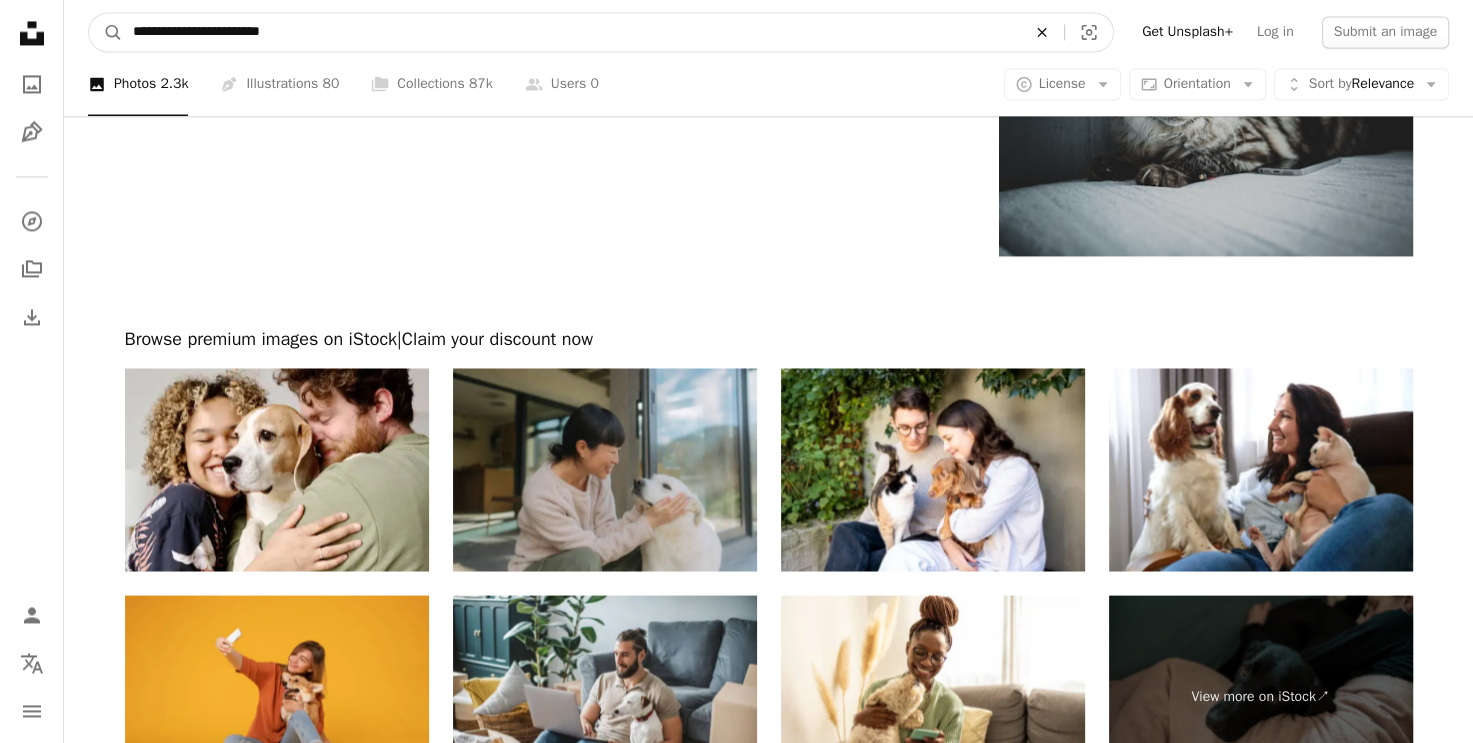 click on "An X shape" 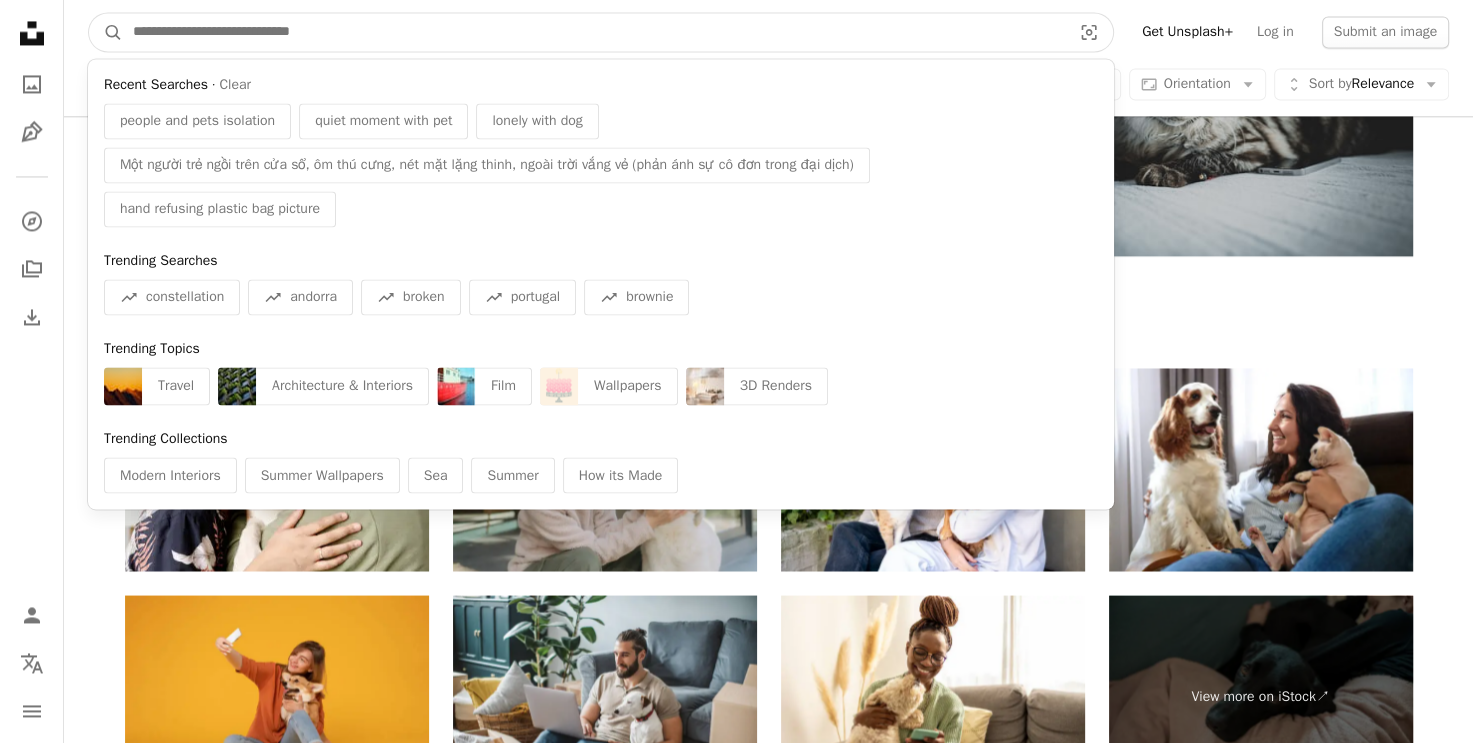 click at bounding box center (594, 32) 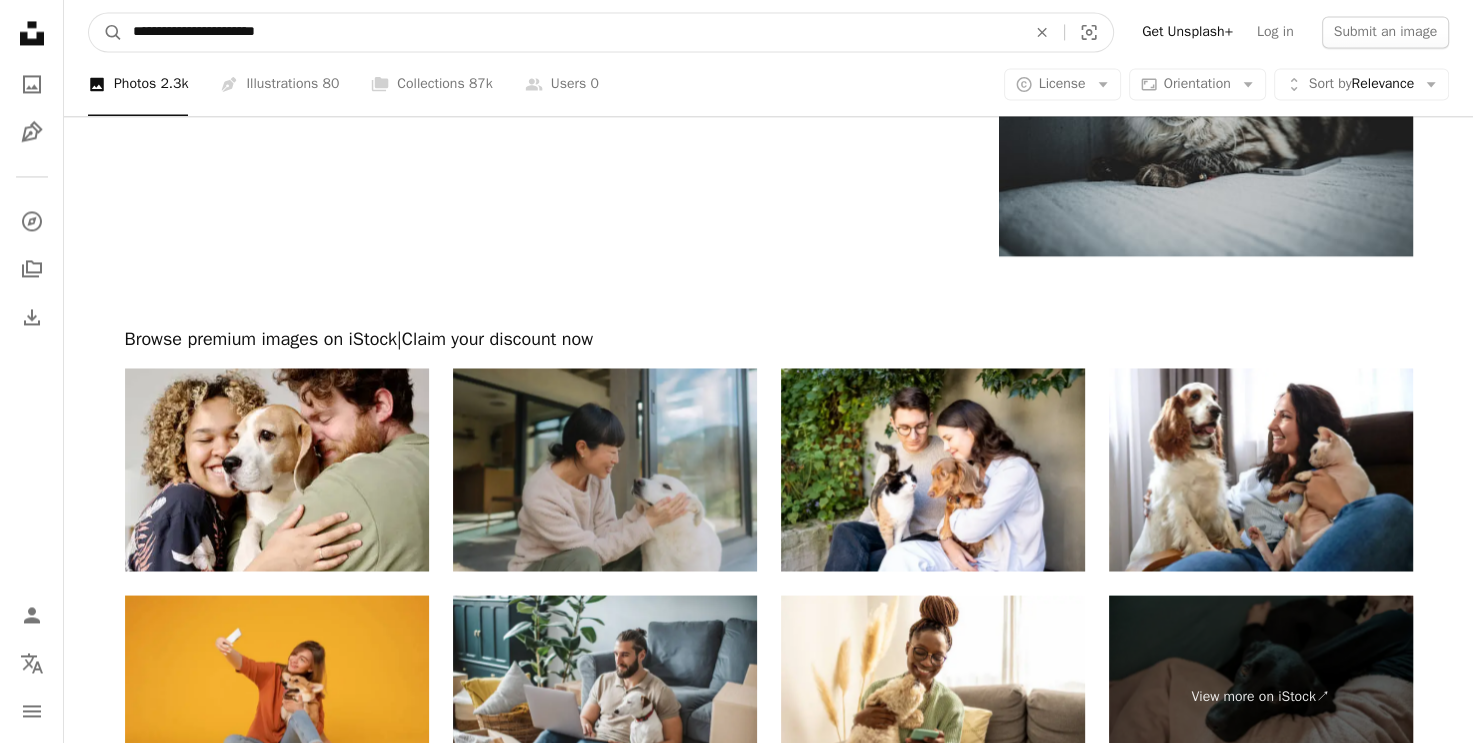 type on "**********" 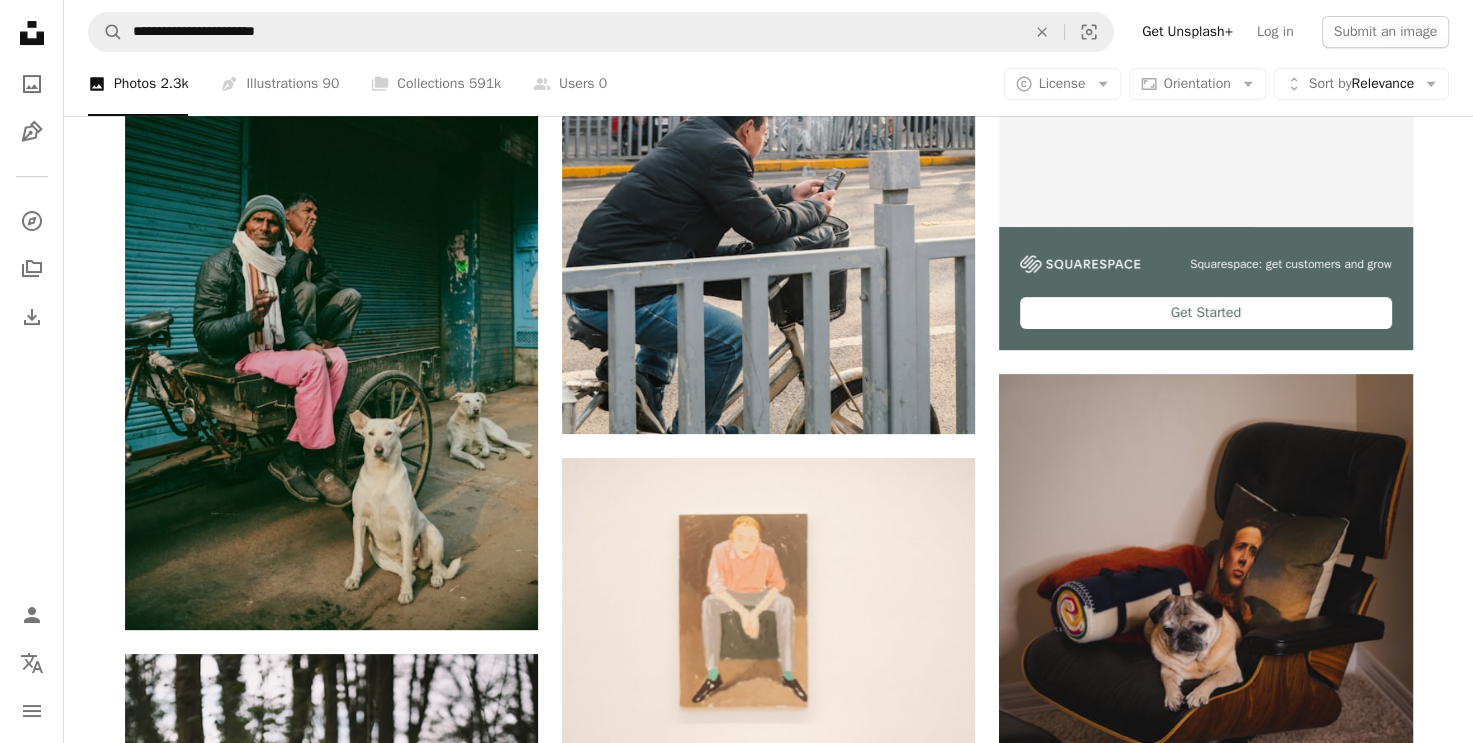 scroll, scrollTop: 459, scrollLeft: 0, axis: vertical 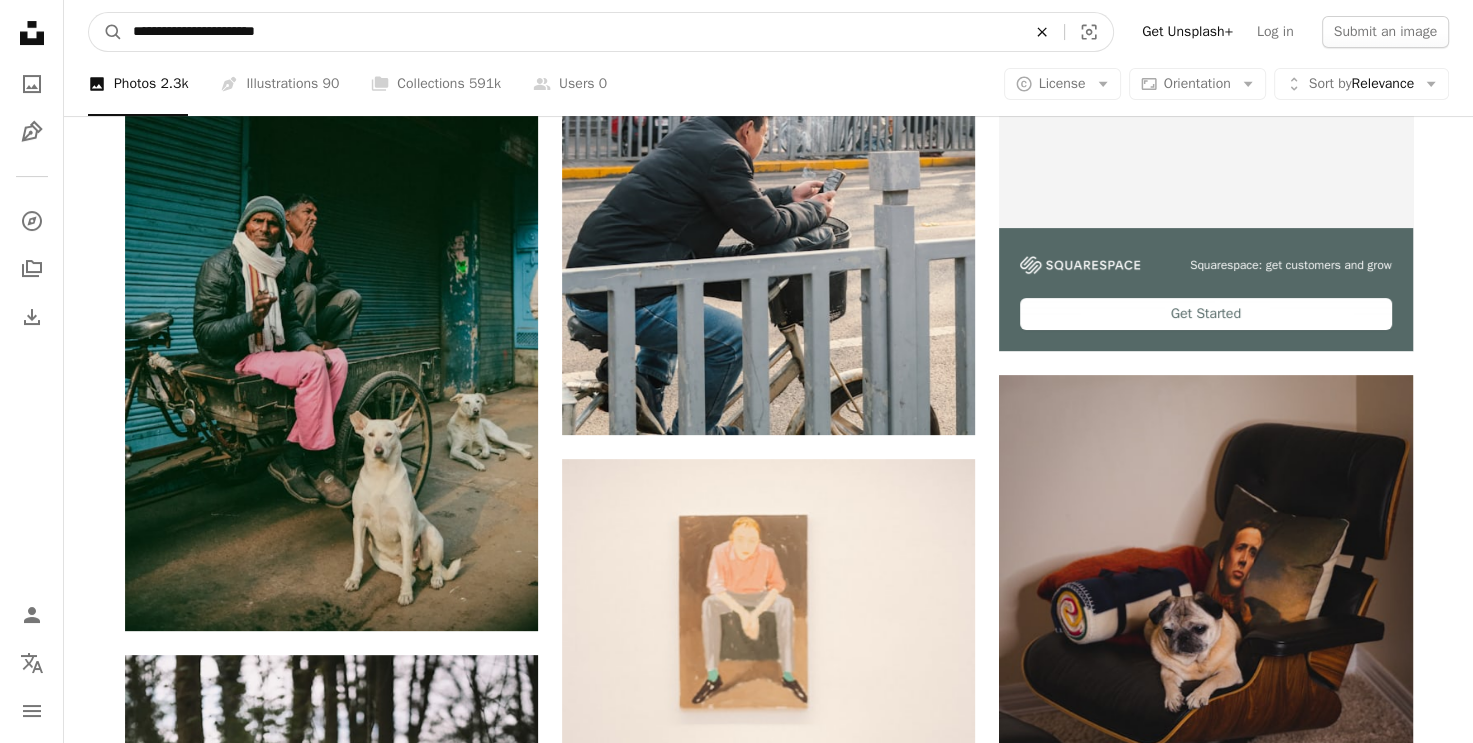 click on "An X shape" at bounding box center [1042, 32] 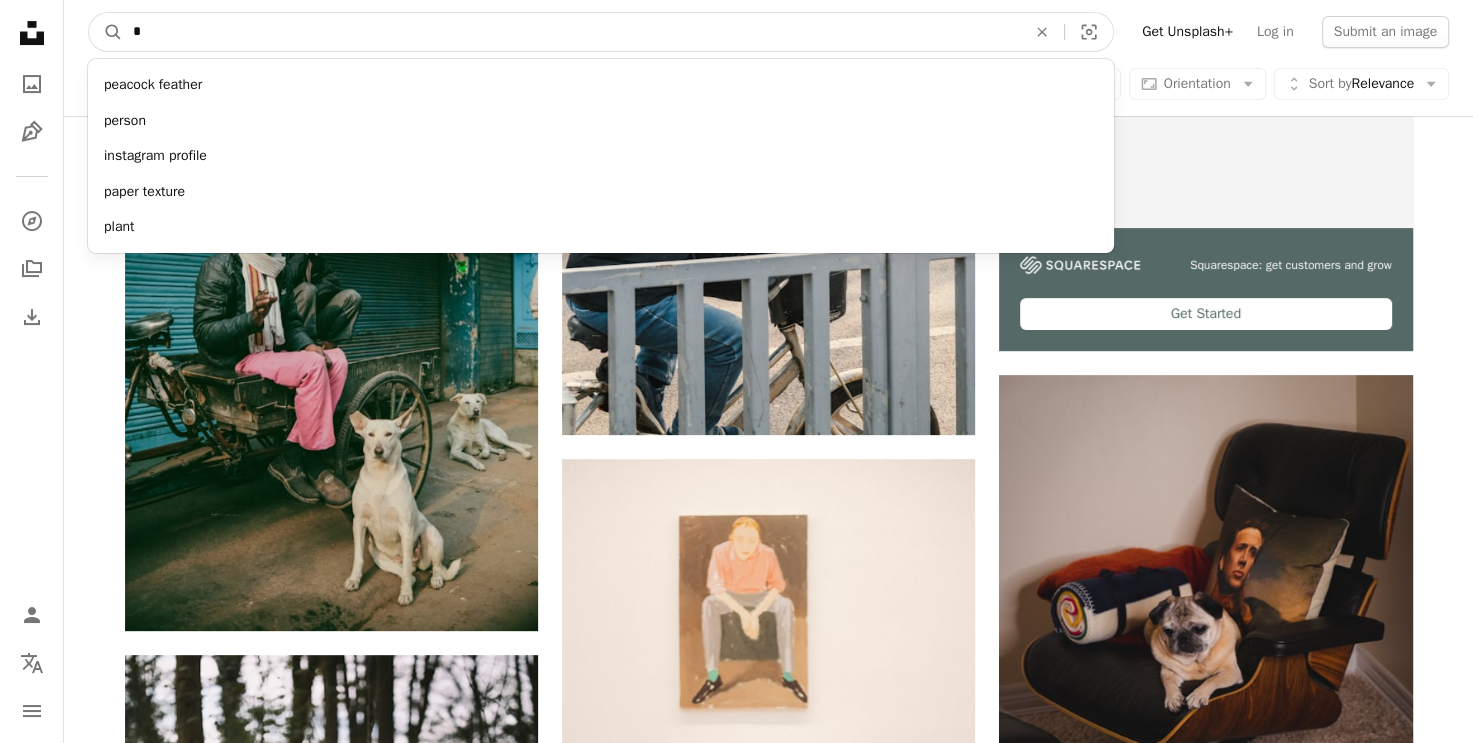 paste on "**********" 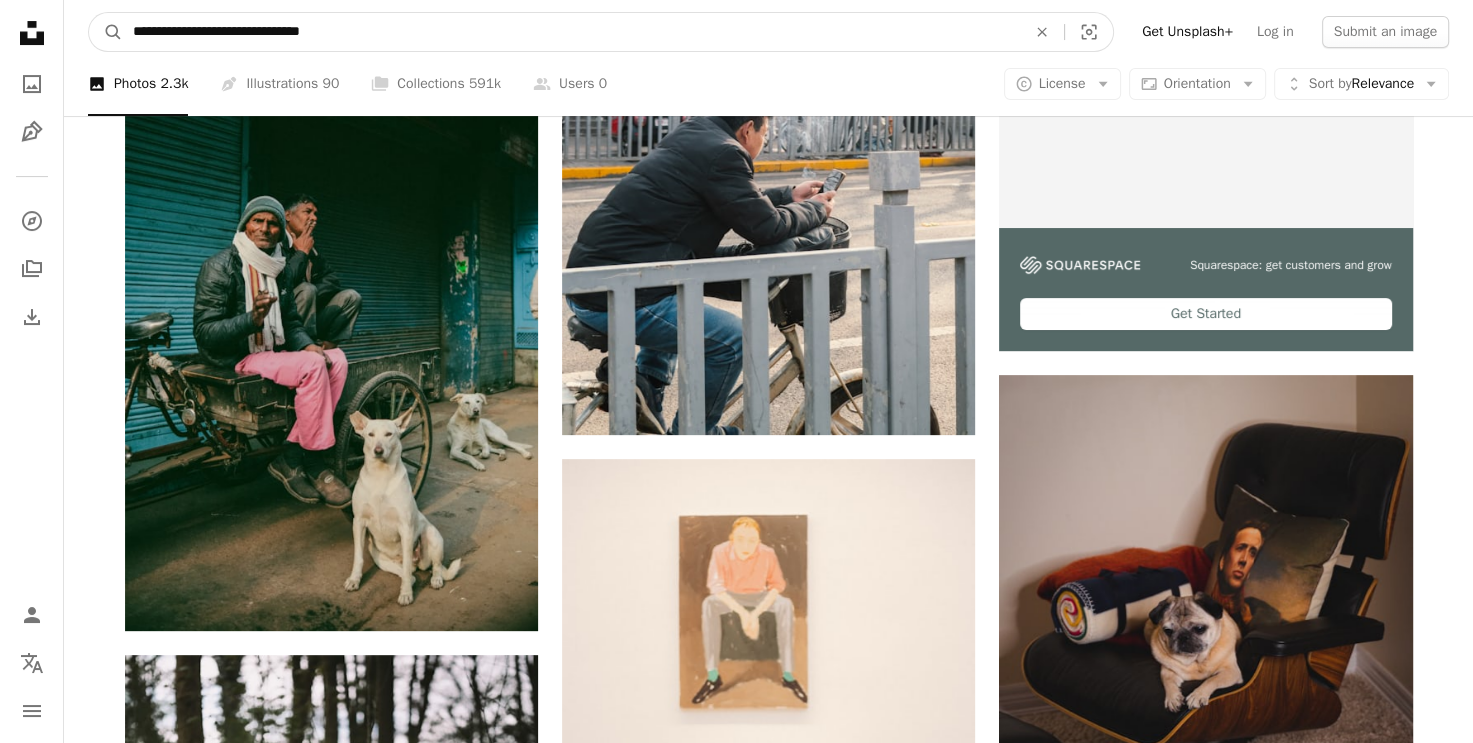 click on "A magnifying glass" at bounding box center (106, 32) 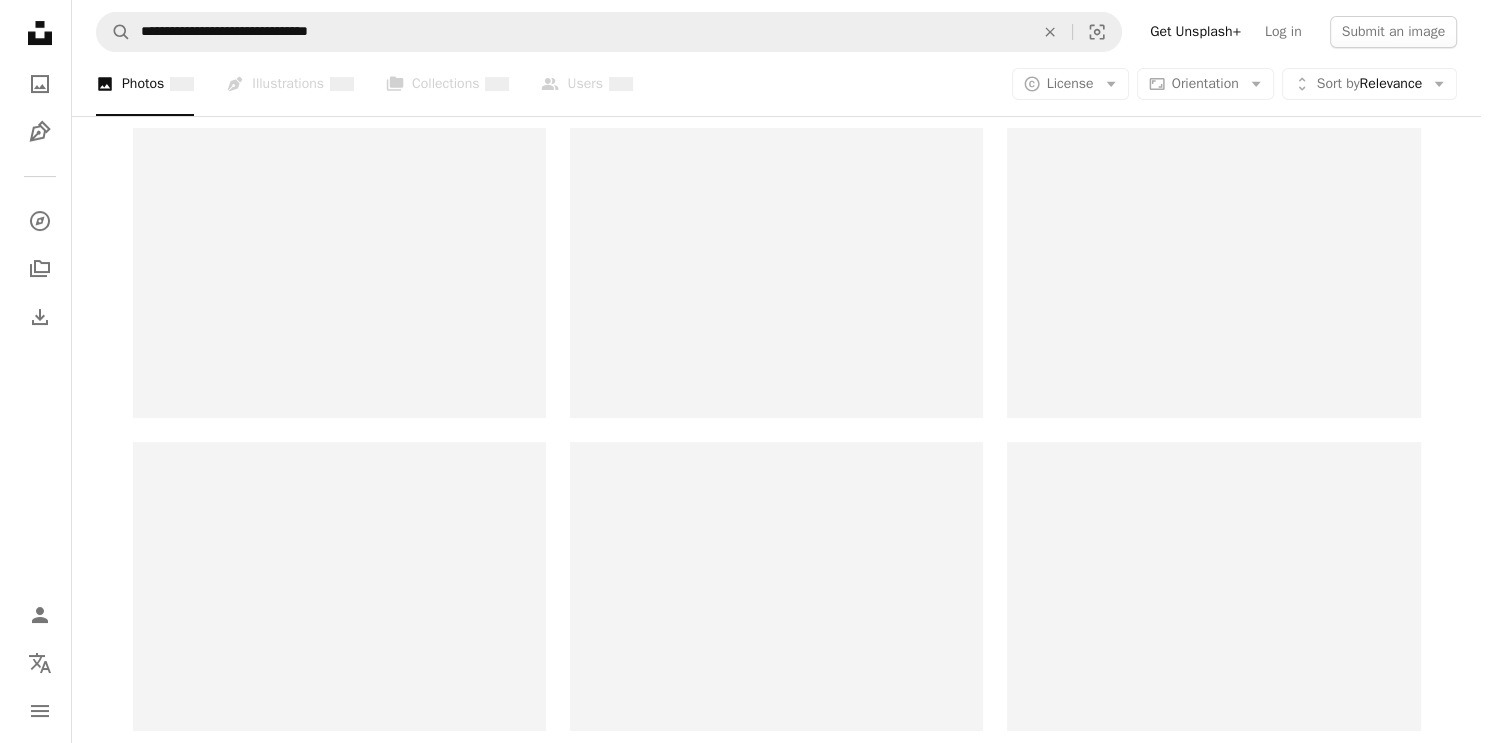 scroll, scrollTop: 0, scrollLeft: 0, axis: both 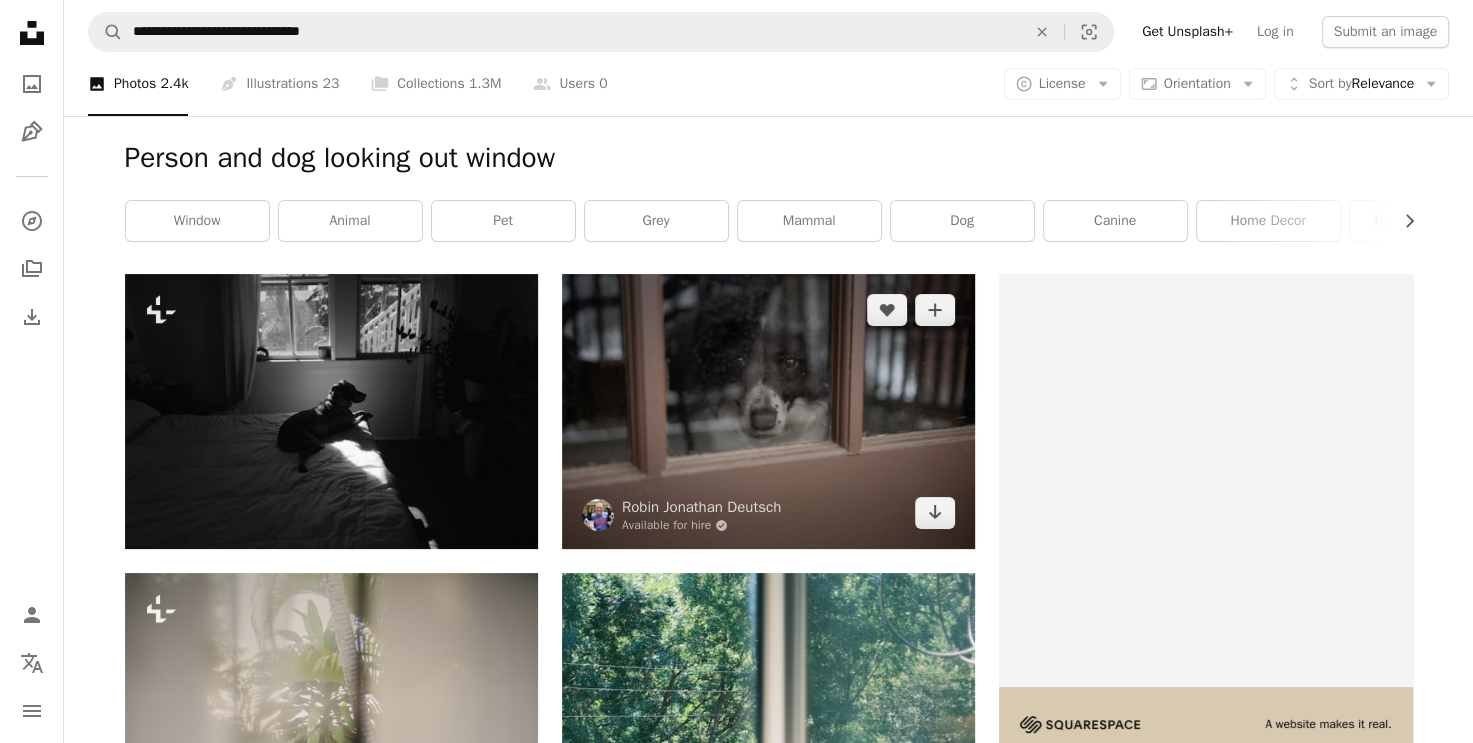 click at bounding box center [768, 411] 